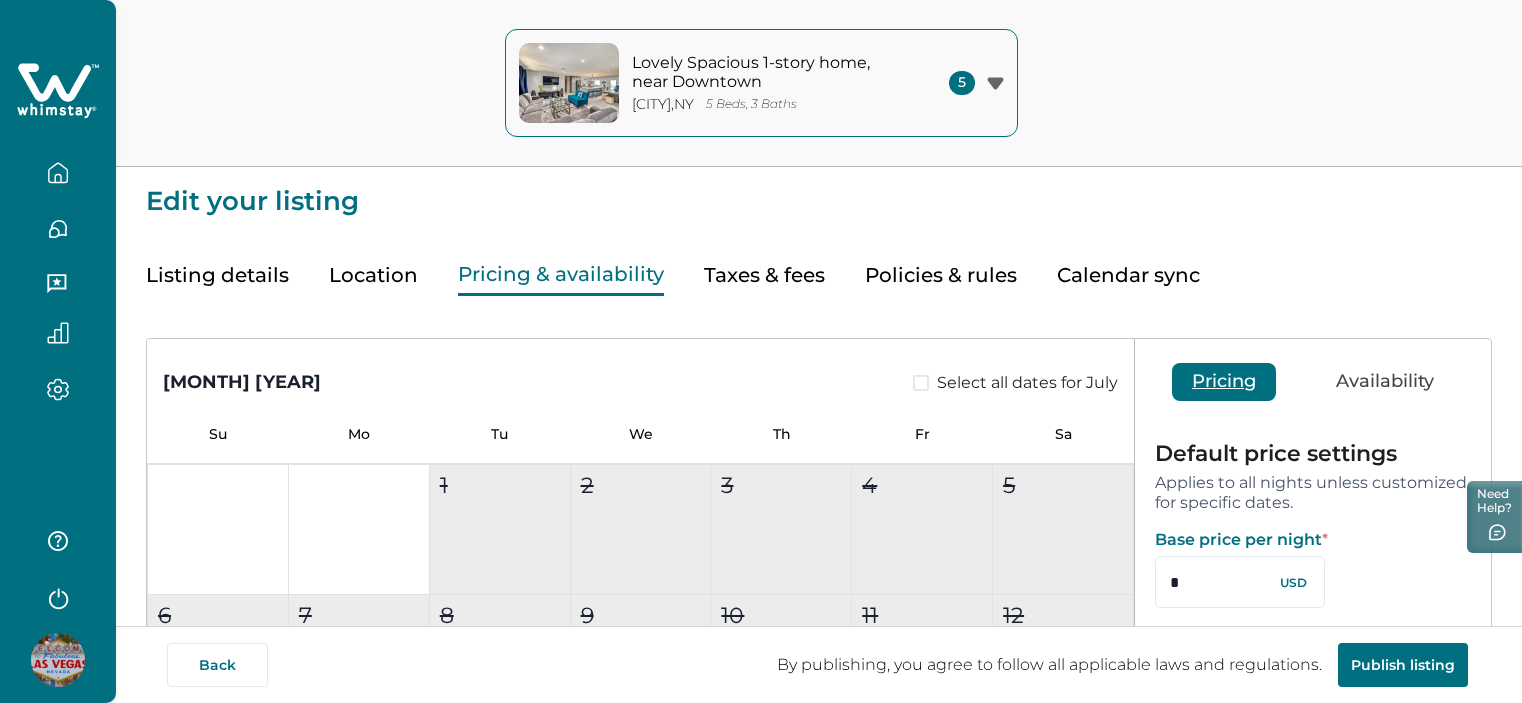 scroll, scrollTop: 0, scrollLeft: 0, axis: both 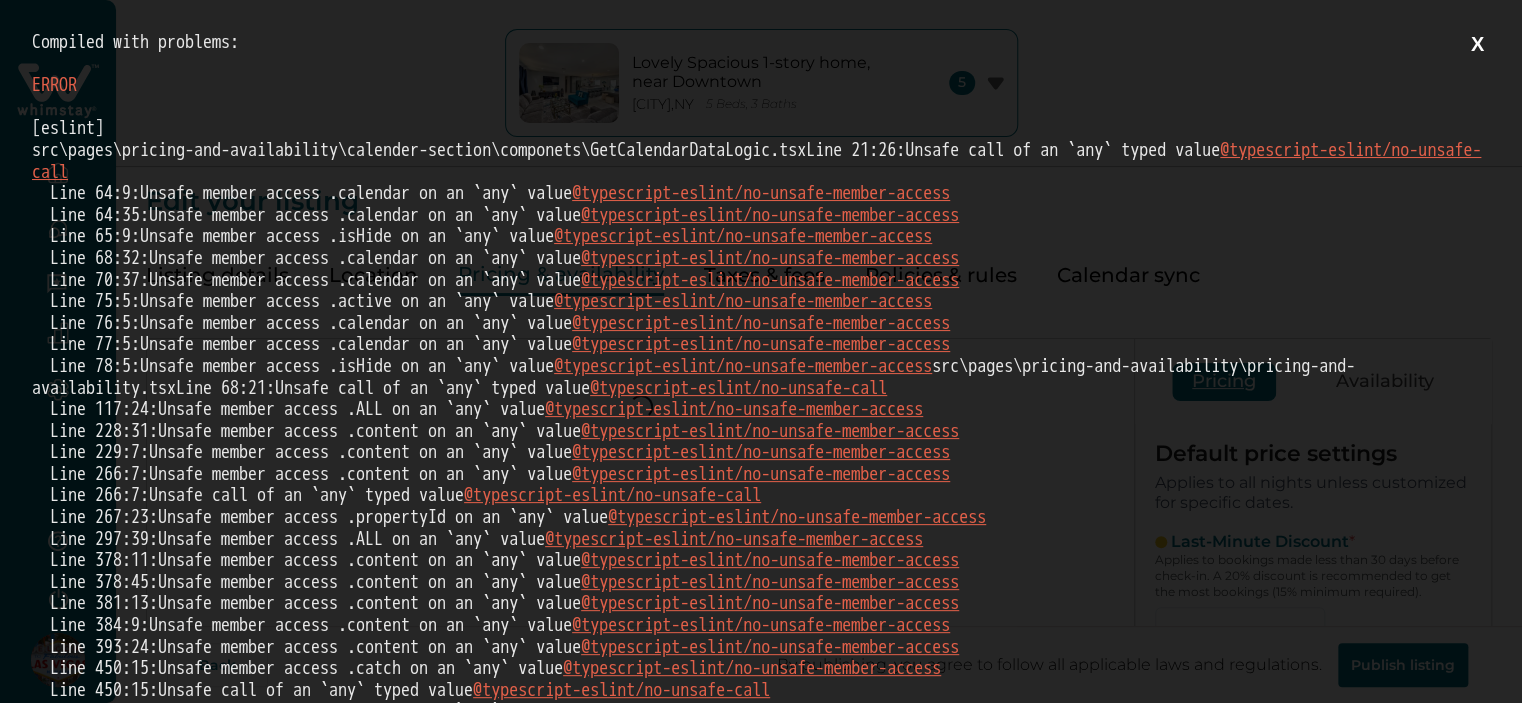 type on "**" 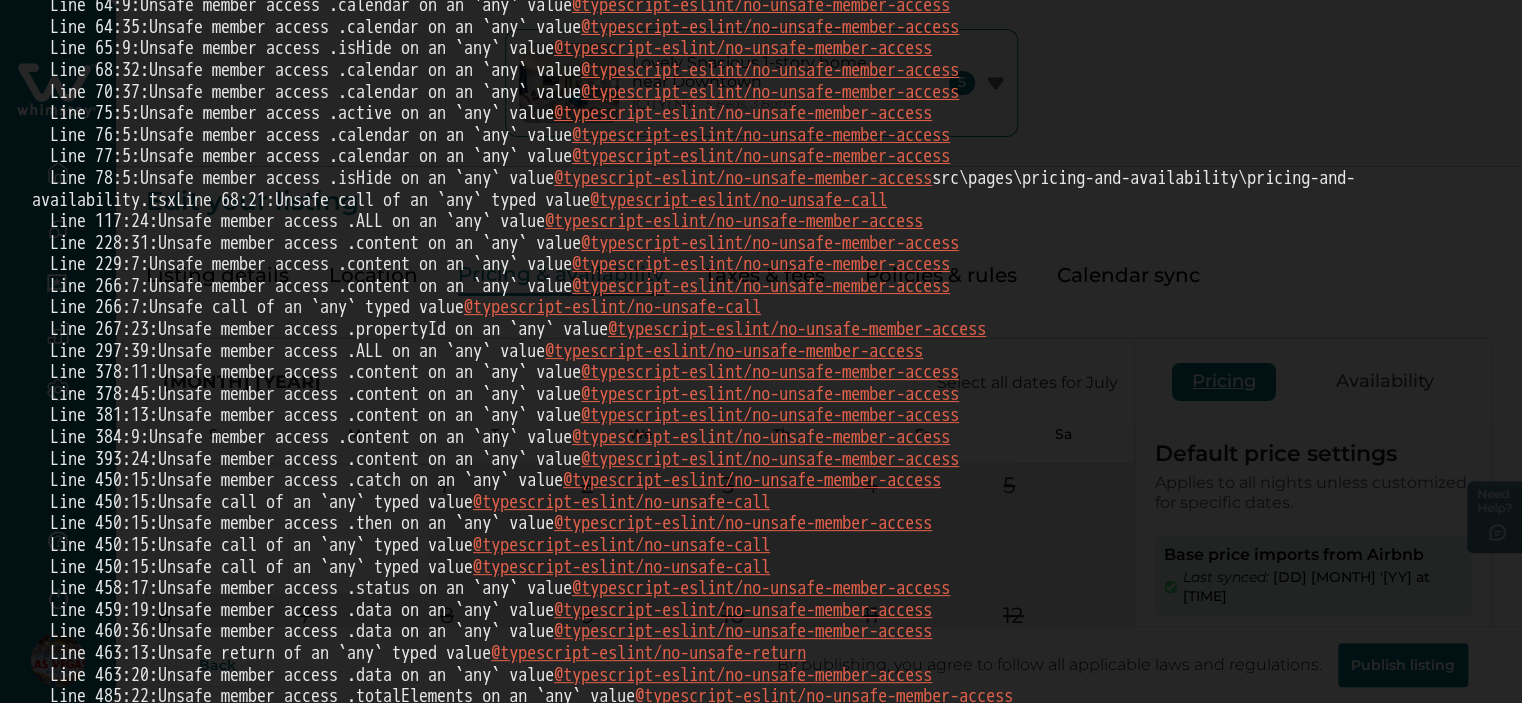 scroll, scrollTop: 0, scrollLeft: 0, axis: both 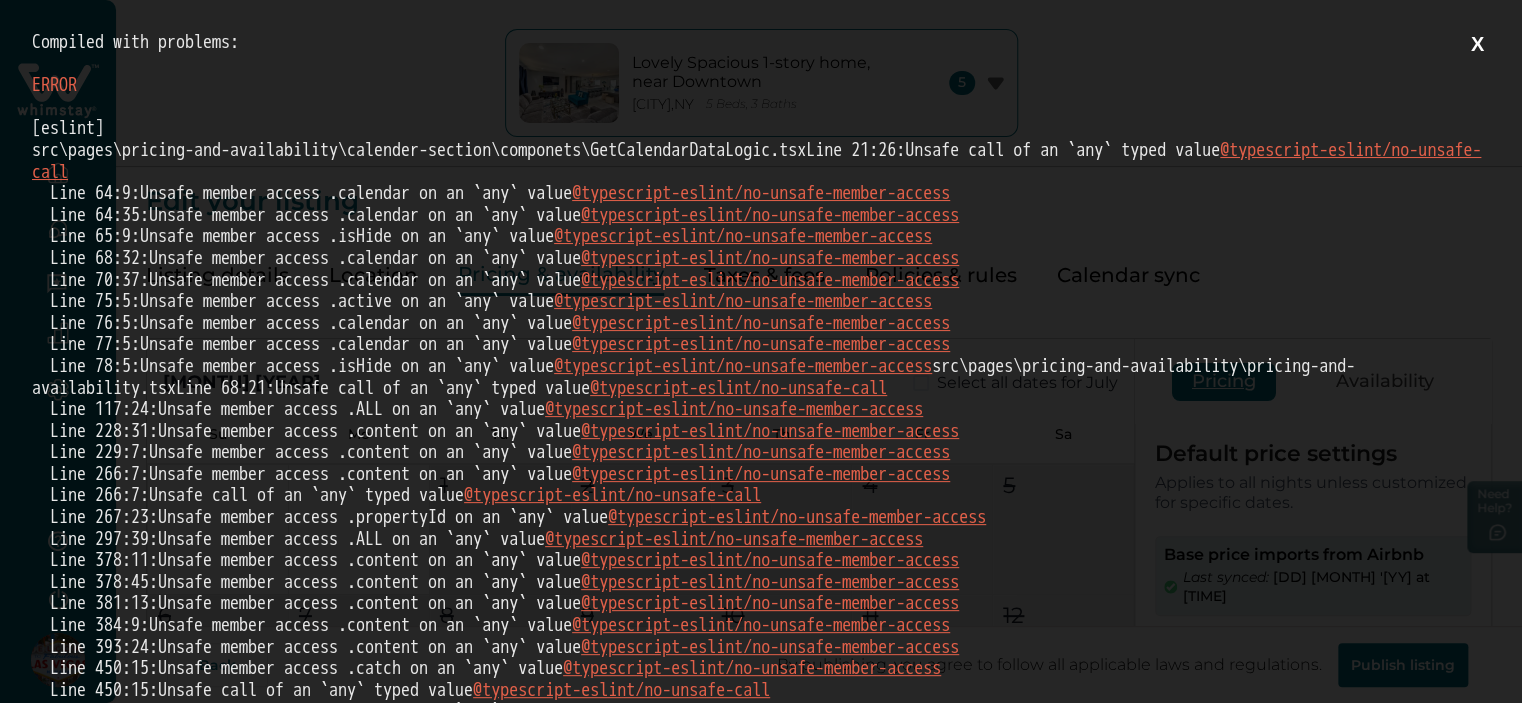 click on "[eslint]
src\pages\pricing-and-availability\calender-section\componets\GetCalendarDataLogic.tsx
Line 21:26:   Unsafe call of an `any` typed value                @typescript-eslint/no-unsafe-call
Line 64:9:    Unsafe member access .calendar on an `any` value   @typescript-eslint/no-unsafe-member-access
Line 64:35:   Unsafe member access .calendar on an `any` value   @typescript-eslint/no-unsafe-member-access
Line 65:9:    Unsafe member access .isHide on an `any` value     @typescript-eslint/no-unsafe-member-access
Line 68:32:   Unsafe member access .calendar on an `any` value   @typescript-eslint/no-unsafe-member-access
Line 70:37:   Unsafe member access .calendar on an `any` value   @typescript-eslint/no-unsafe-member-access
Line 75:5:    Unsafe member access .active on an `any` value     @typescript-eslint/no-unsafe-member-access
Line 76:5:    Unsafe member access .calendar on an `any` value   @typescript-eslint/no-unsafe-member-access
Line 77:5:
Line 78:5: Line 68:21:" at bounding box center (761, 1100) 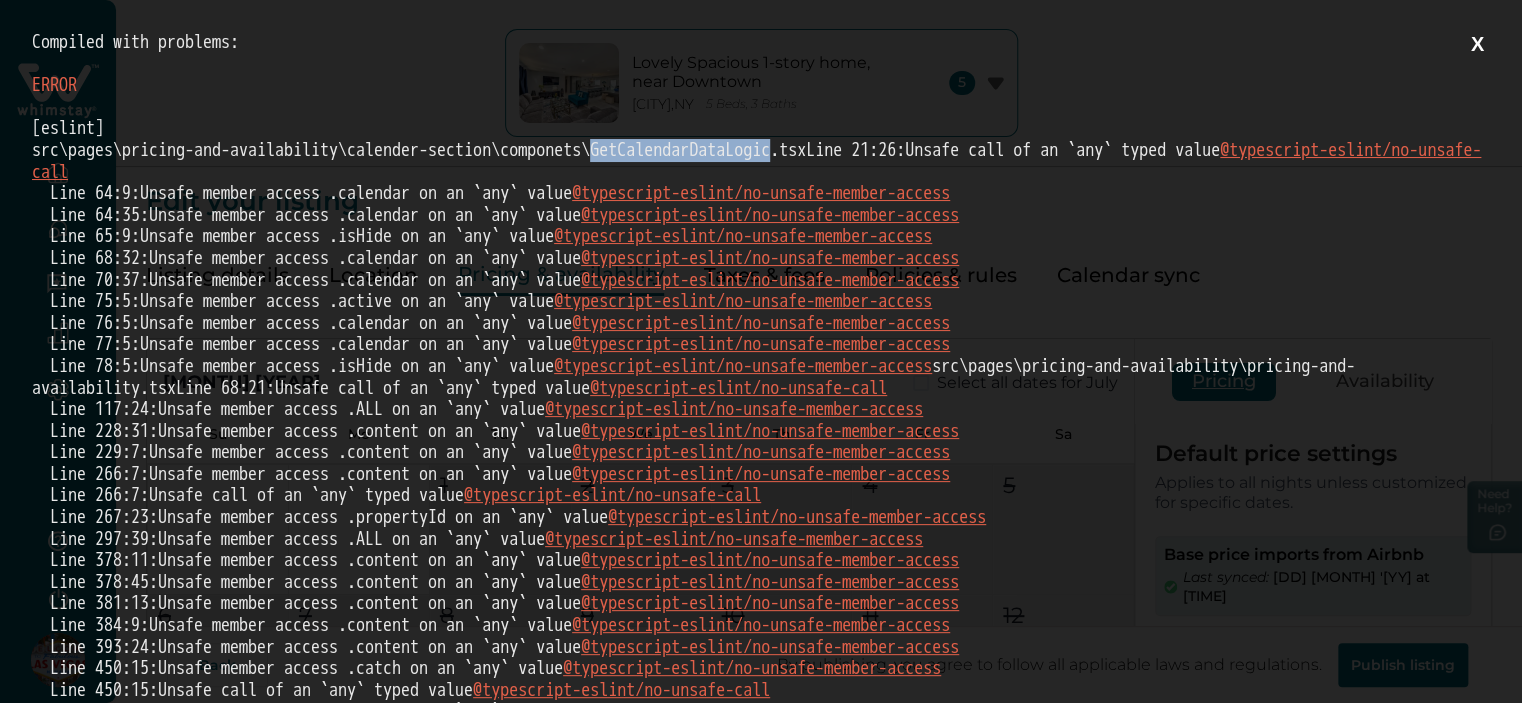 click on "[eslint]
src\pages\pricing-and-availability\calender-section\componets\GetCalendarDataLogic.tsx
Line 21:26:   Unsafe call of an `any` typed value                @typescript-eslint/no-unsafe-call
Line 64:9:    Unsafe member access .calendar on an `any` value   @typescript-eslint/no-unsafe-member-access
Line 64:35:   Unsafe member access .calendar on an `any` value   @typescript-eslint/no-unsafe-member-access
Line 65:9:    Unsafe member access .isHide on an `any` value     @typescript-eslint/no-unsafe-member-access
Line 68:32:   Unsafe member access .calendar on an `any` value   @typescript-eslint/no-unsafe-member-access
Line 70:37:   Unsafe member access .calendar on an `any` value   @typescript-eslint/no-unsafe-member-access
Line 75:5:    Unsafe member access .active on an `any` value     @typescript-eslint/no-unsafe-member-access
Line 76:5:    Unsafe member access .calendar on an `any` value   @typescript-eslint/no-unsafe-member-access
Line 77:5:
Line 78:5: Line 68:21:" at bounding box center (761, 1100) 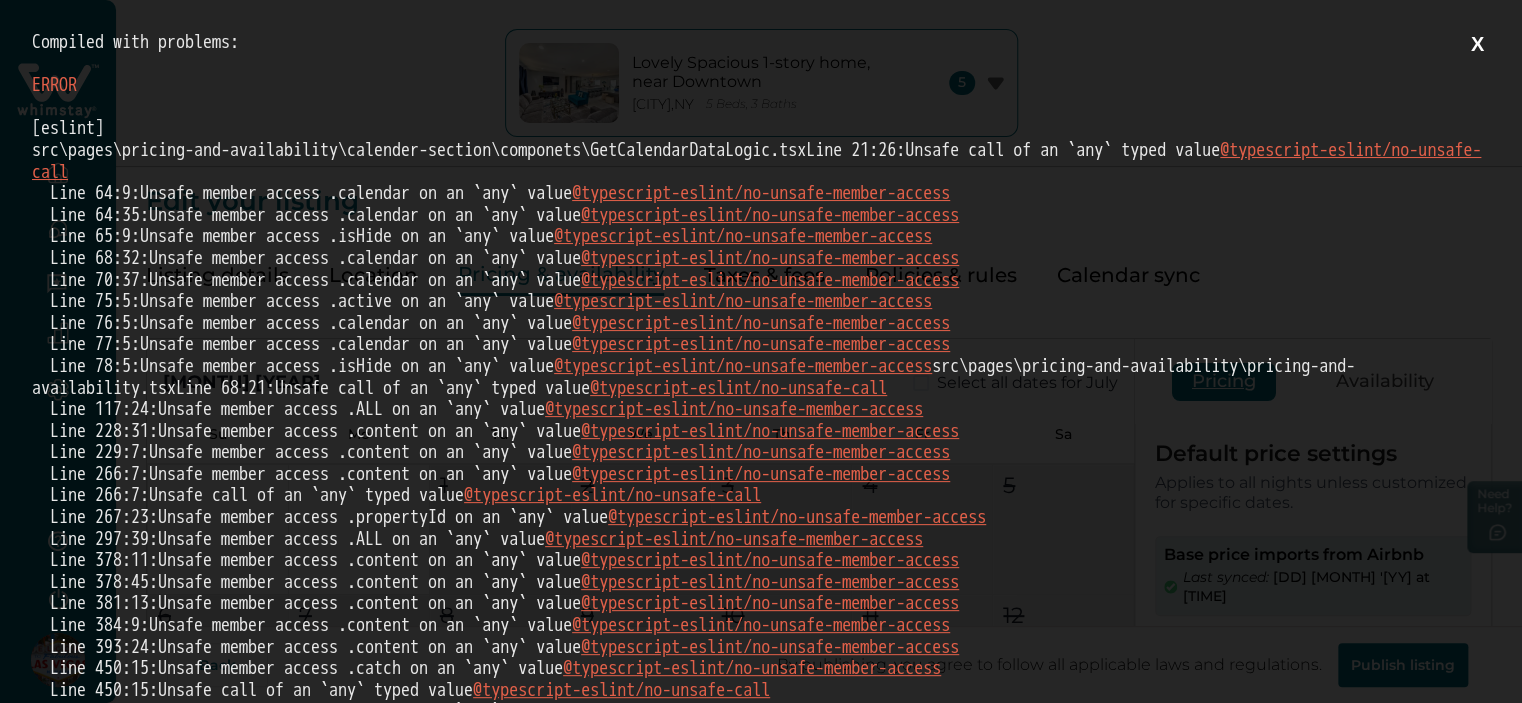 scroll, scrollTop: 0, scrollLeft: 0, axis: both 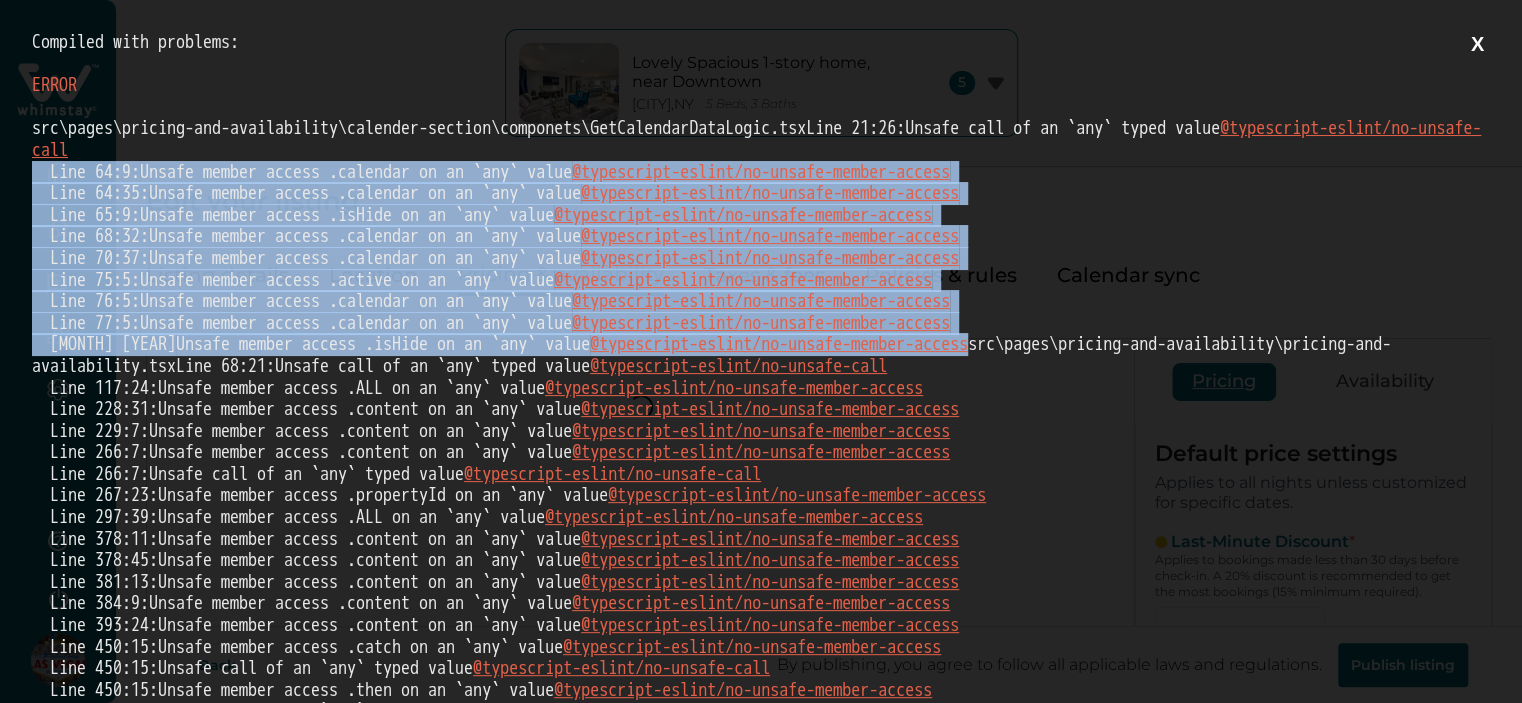 drag, startPoint x: 376, startPoint y: 263, endPoint x: 32, endPoint y: 150, distance: 362.08426 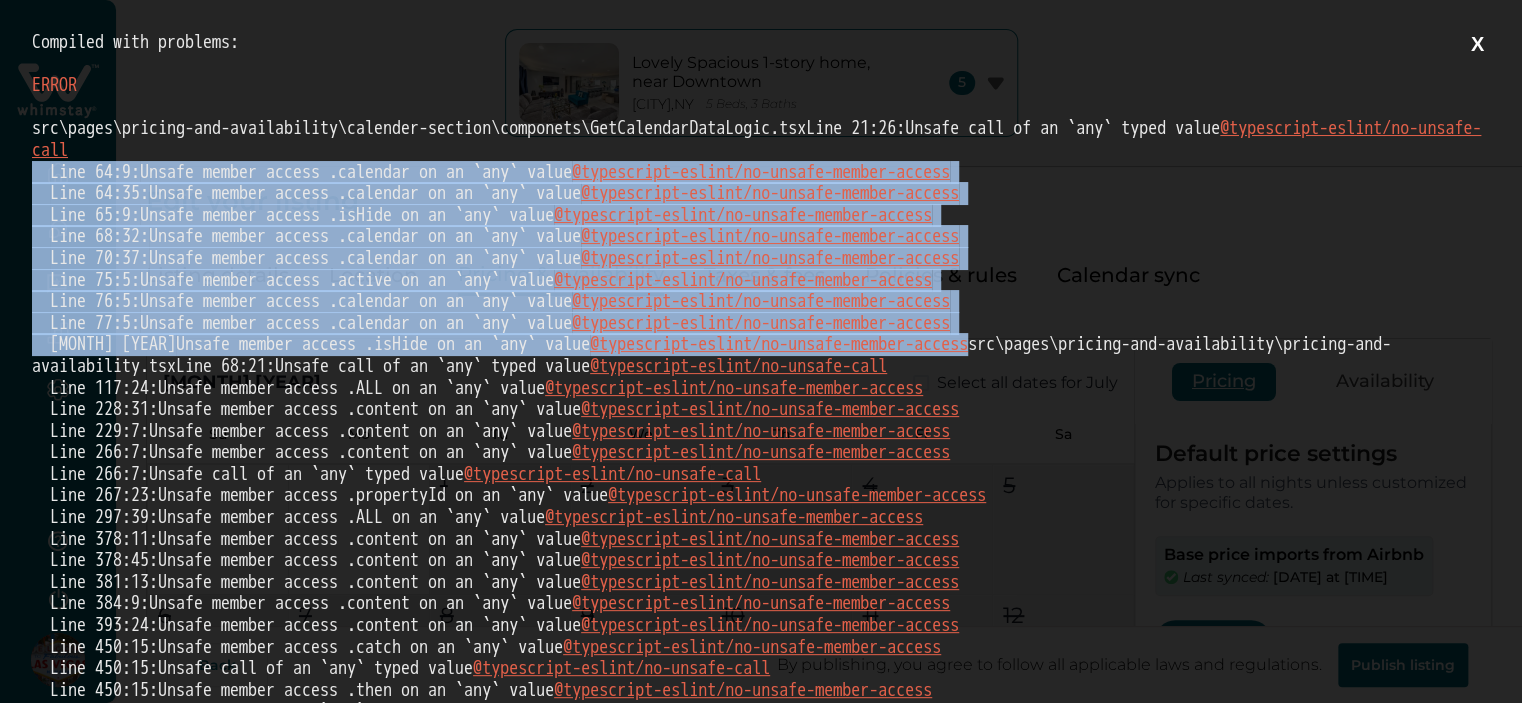 type on "**" 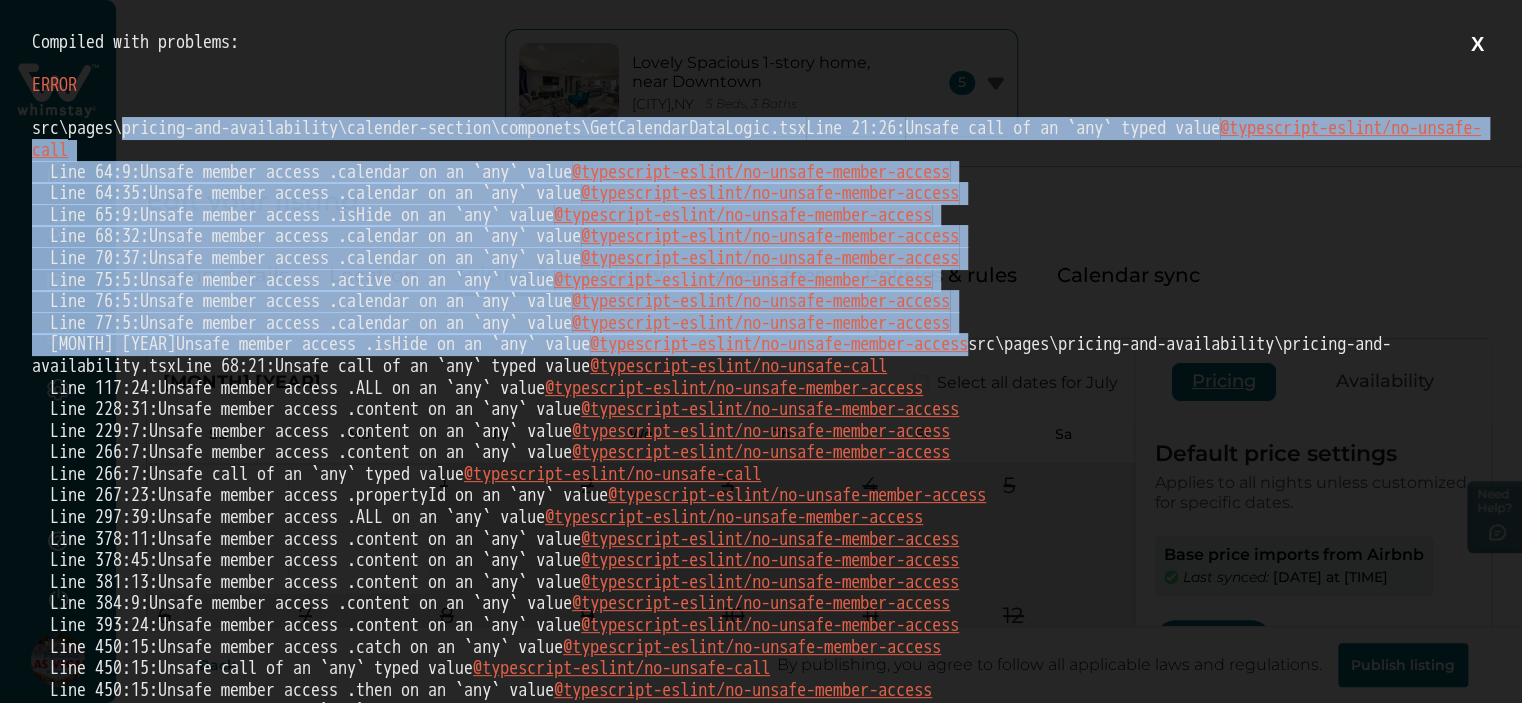 click on "[eslint]
src\pages\pricing-and-availability\calender-section\componets\GetCalendarDataLogic.tsx
Line 21:26:   Unsafe call of an `any` typed value                @typescript-eslint/no-unsafe-call
Line 64:9:    Unsafe member access .calendar on an `any` value   @typescript-eslint/no-unsafe-member-access
Line 64:35:   Unsafe member access .calendar on an `any` value   @typescript-eslint/no-unsafe-member-access
Line 65:9:    Unsafe member access .isHide on an `any` value     @typescript-eslint/no-unsafe-member-access
Line 68:32:   Unsafe member access .calendar on an `any` value   @typescript-eslint/no-unsafe-member-access
Line 70:37:   Unsafe member access .calendar on an `any` value   @typescript-eslint/no-unsafe-member-access
Line 75:5:    Unsafe member access .active on an `any` value     @typescript-eslint/no-unsafe-member-access
Line 76:5:    Unsafe member access .calendar on an `any` value   @typescript-eslint/no-unsafe-member-access
Line 77:5:
Line 78:5: Line 68:21:" at bounding box center [761, 1089] 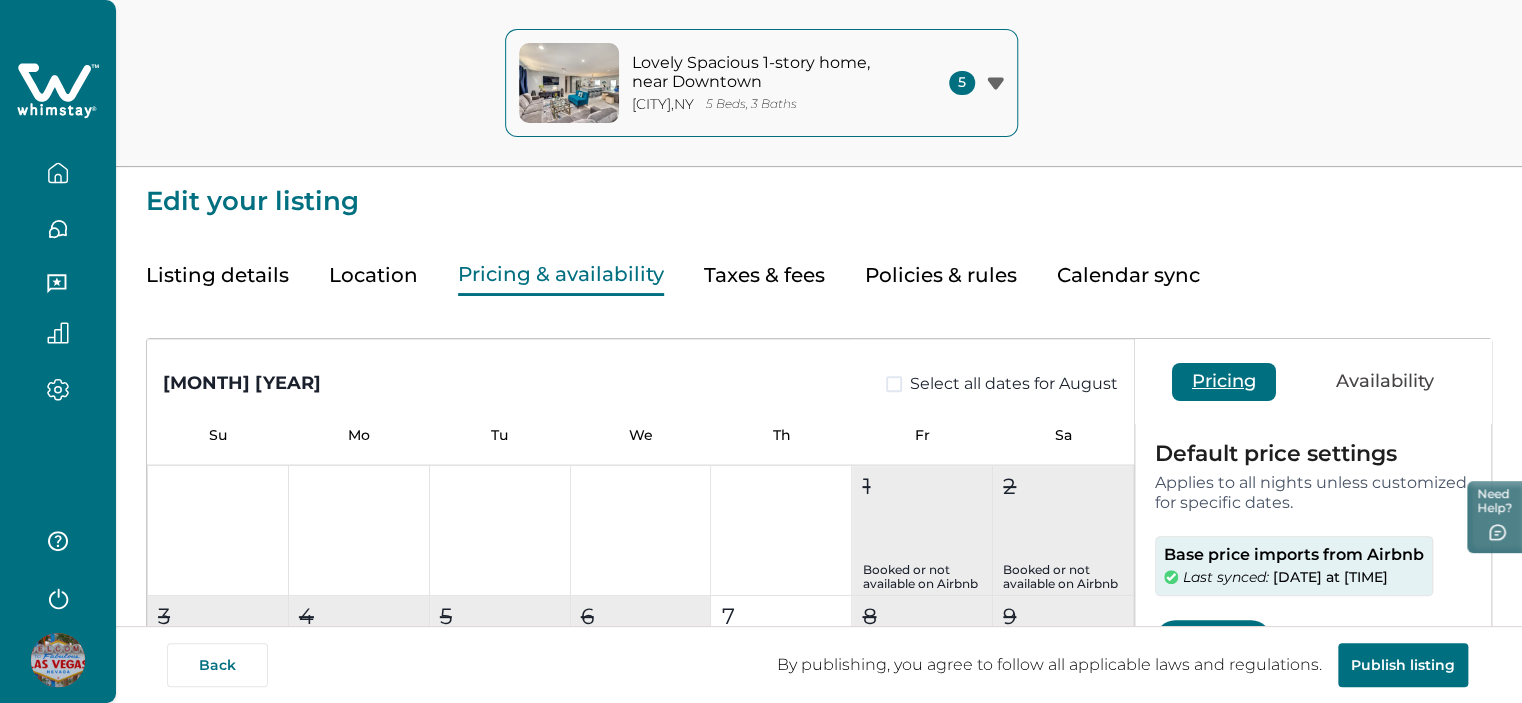 scroll, scrollTop: 1000, scrollLeft: 0, axis: vertical 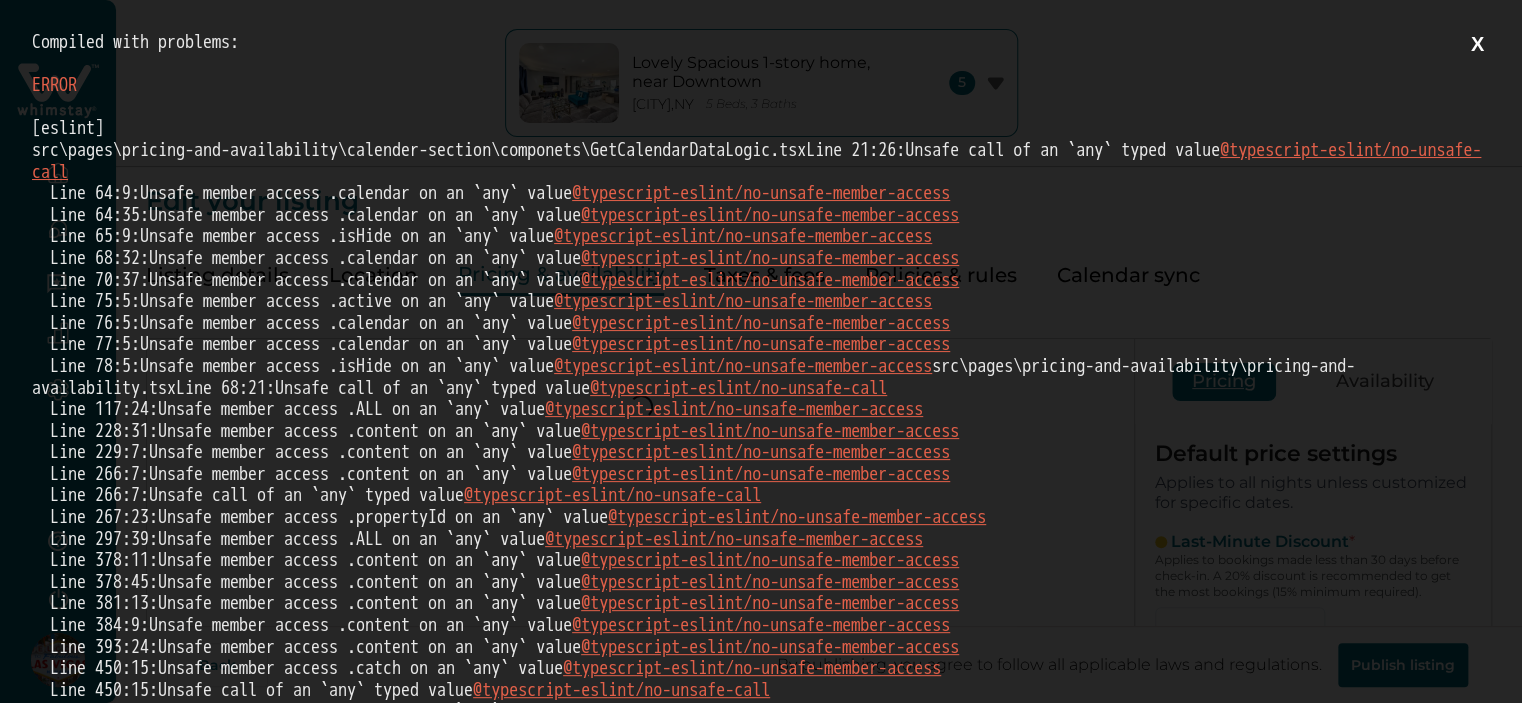 type on "**" 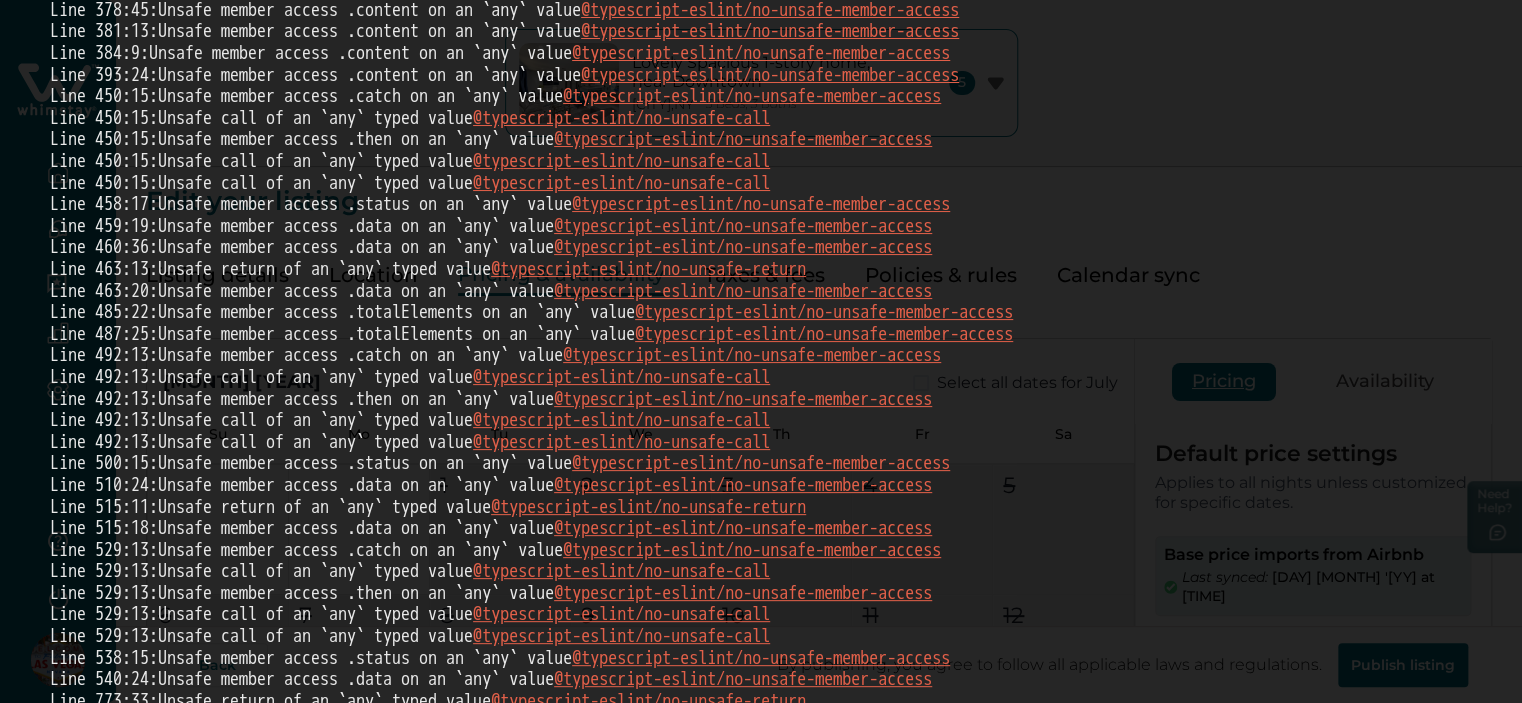 scroll, scrollTop: 0, scrollLeft: 0, axis: both 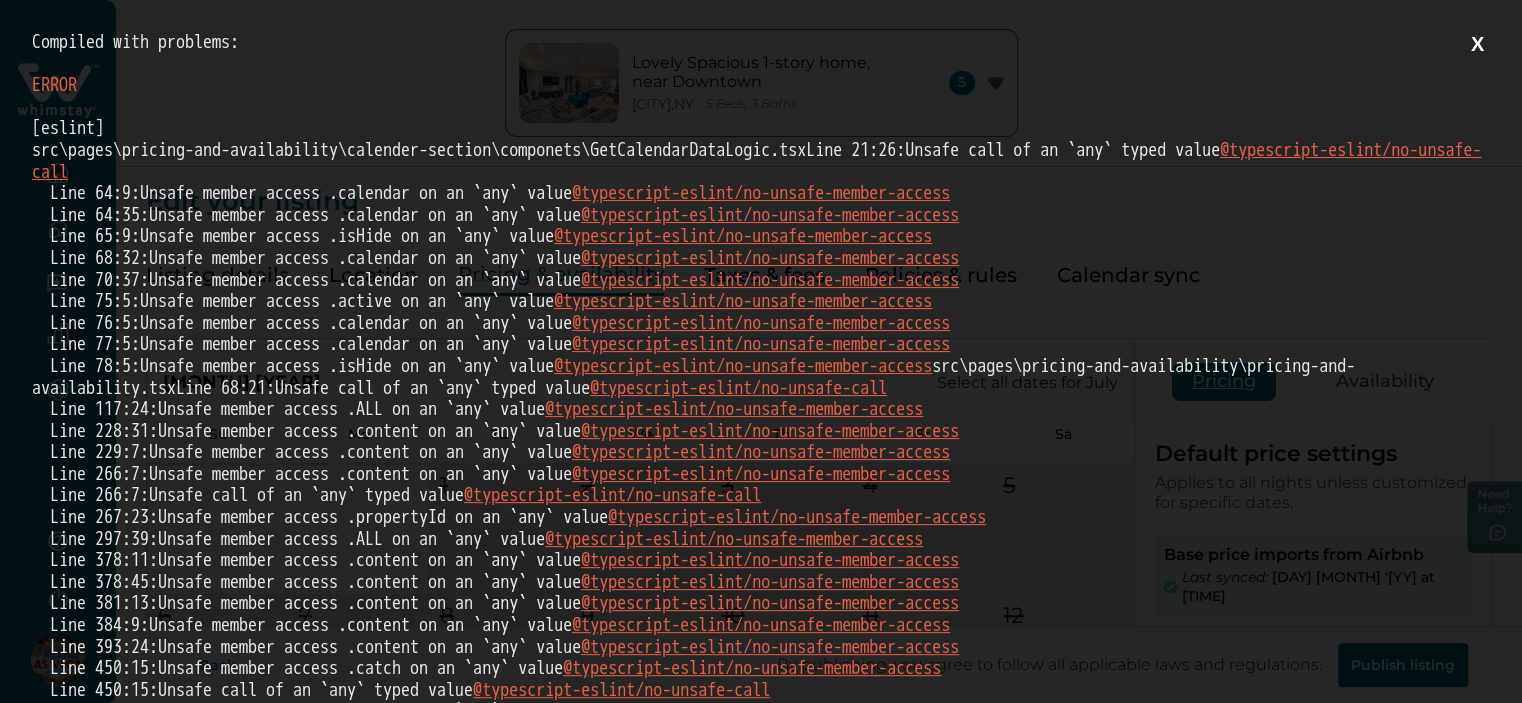 click on "[eslint]
src\pages\pricing-and-availability\calender-section\componets\GetCalendarDataLogic.tsx
Line 21:26:   Unsafe call of an `any` typed value                @typescript-eslint/no-unsafe-call
Line 64:9:    Unsafe member access .calendar on an `any` value   @typescript-eslint/no-unsafe-member-access
Line 64:35:   Unsafe member access .calendar on an `any` value   @typescript-eslint/no-unsafe-member-access
Line 65:9:    Unsafe member access .isHide on an `any` value     @typescript-eslint/no-unsafe-member-access
Line 68:32:   Unsafe member access .calendar on an `any` value   @typescript-eslint/no-unsafe-member-access
Line 70:37:   Unsafe member access .calendar on an `any` value   @typescript-eslint/no-unsafe-member-access
Line 75:5:    Unsafe member access .active on an `any` value     @typescript-eslint/no-unsafe-member-access
Line 76:5:    Unsafe member access .calendar on an `any` value   @typescript-eslint/no-unsafe-member-access
Line 77:5:
Line 78:5: Line 68:21:" at bounding box center (761, 1100) 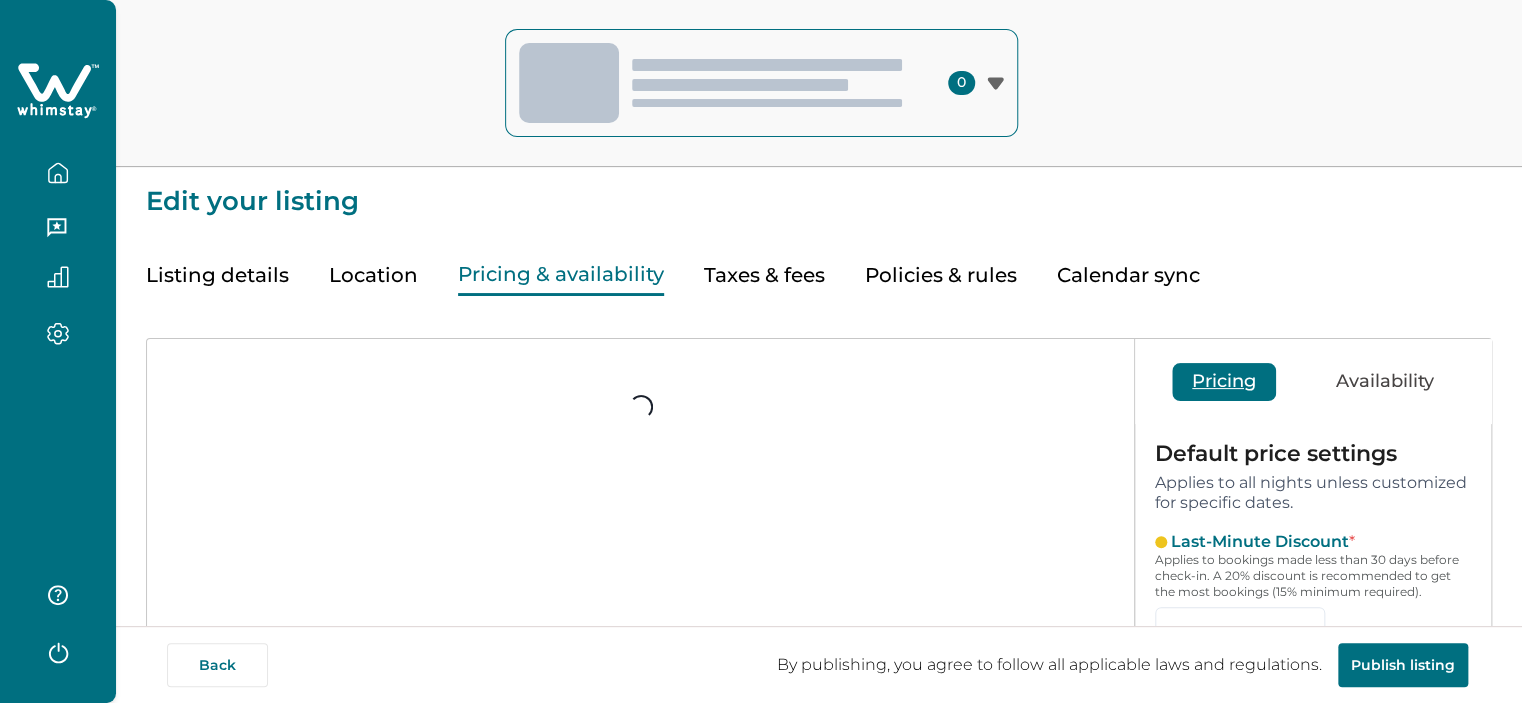 scroll, scrollTop: 0, scrollLeft: 0, axis: both 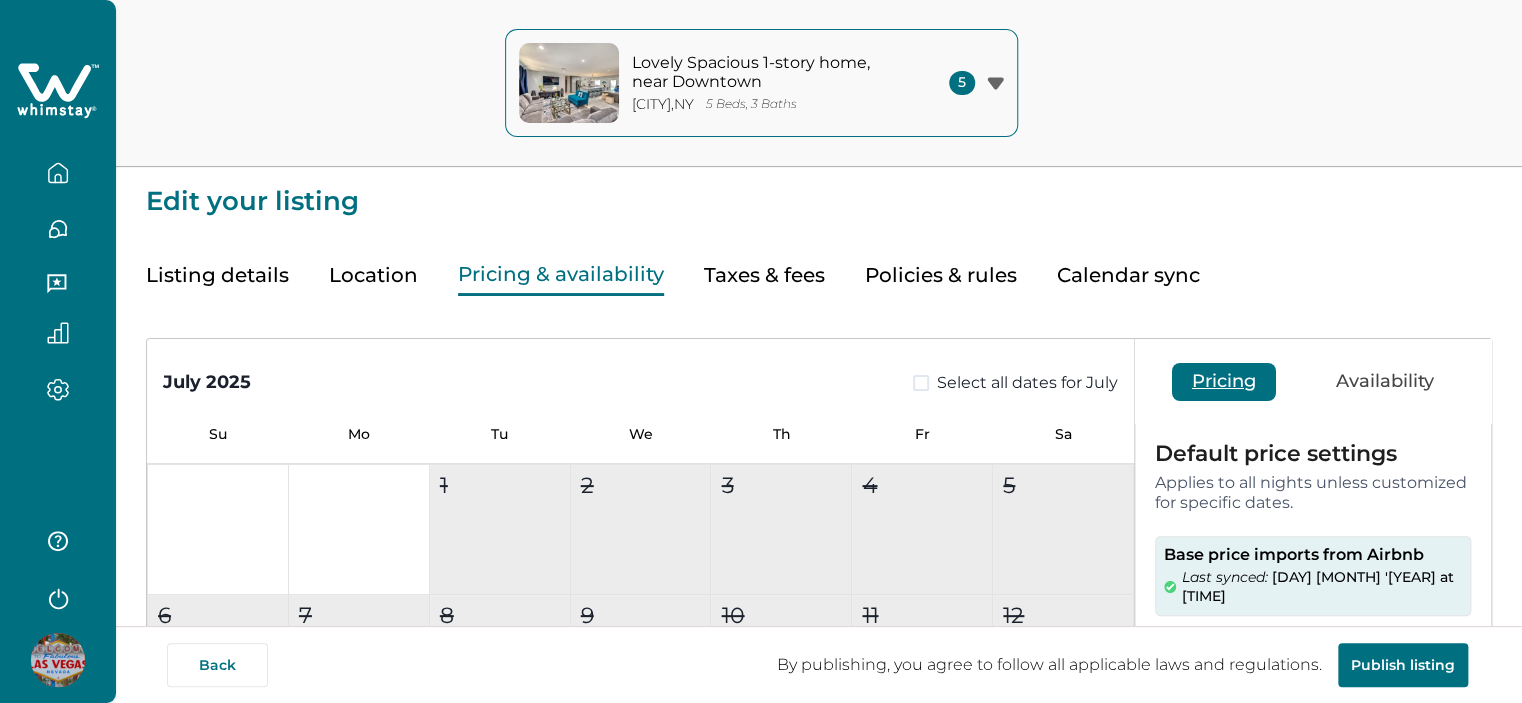 type on "**" 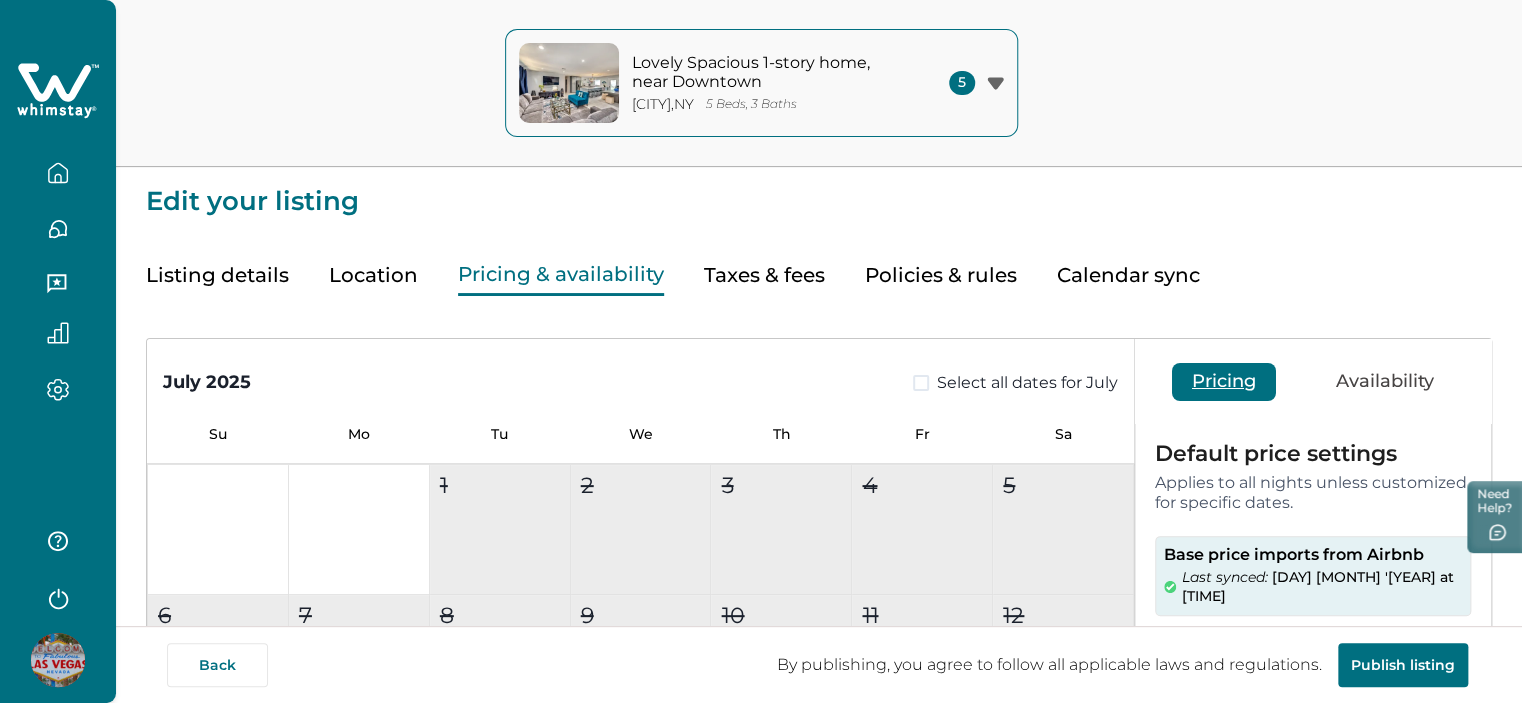 scroll, scrollTop: 404, scrollLeft: 0, axis: vertical 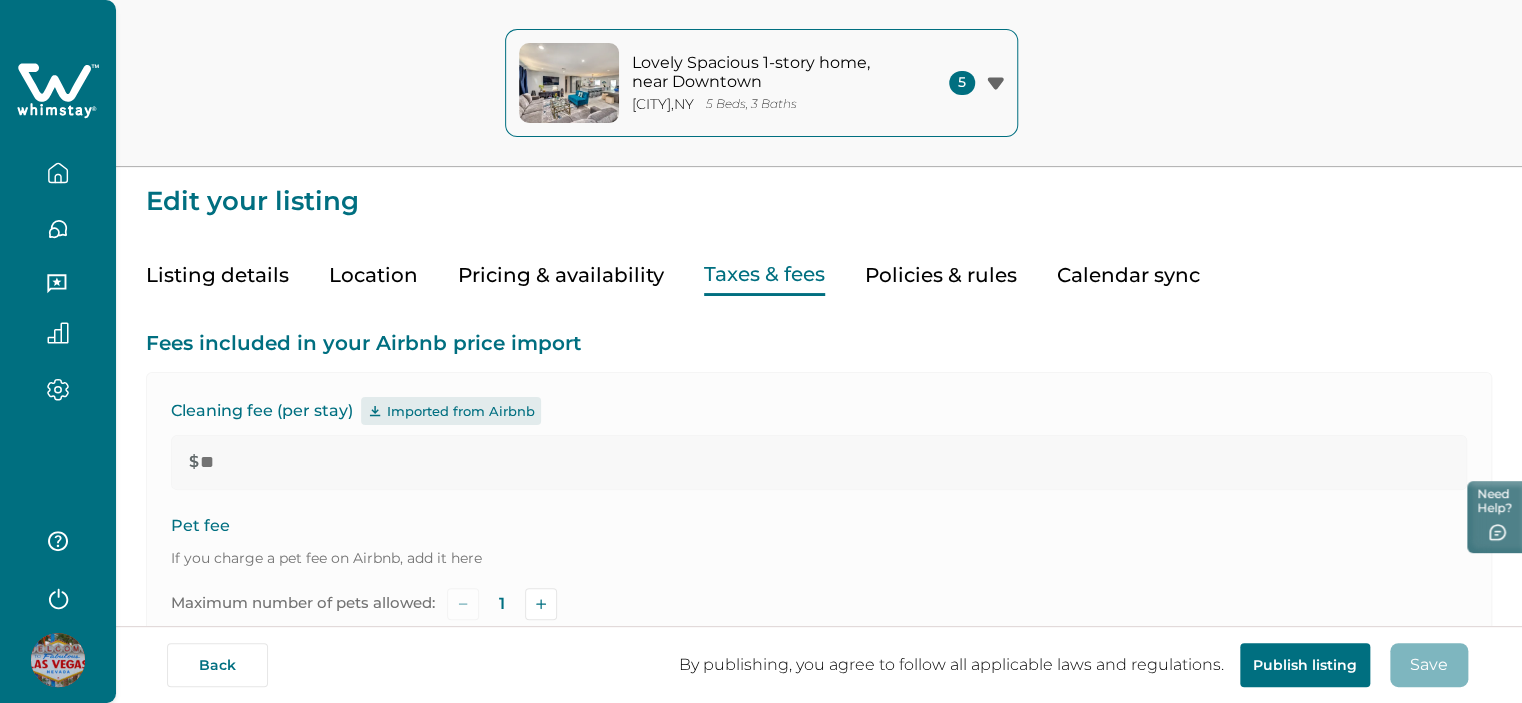 type on "**" 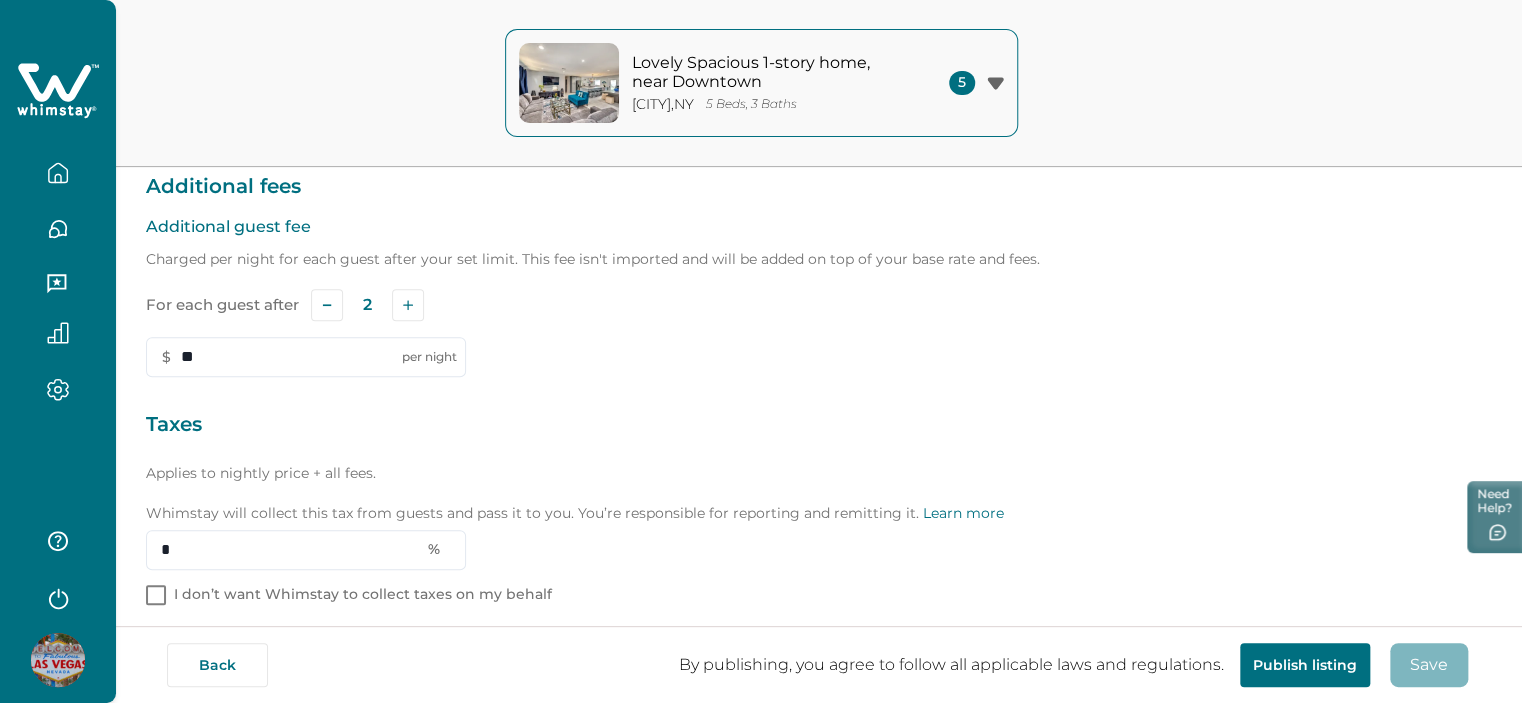 scroll, scrollTop: 621, scrollLeft: 0, axis: vertical 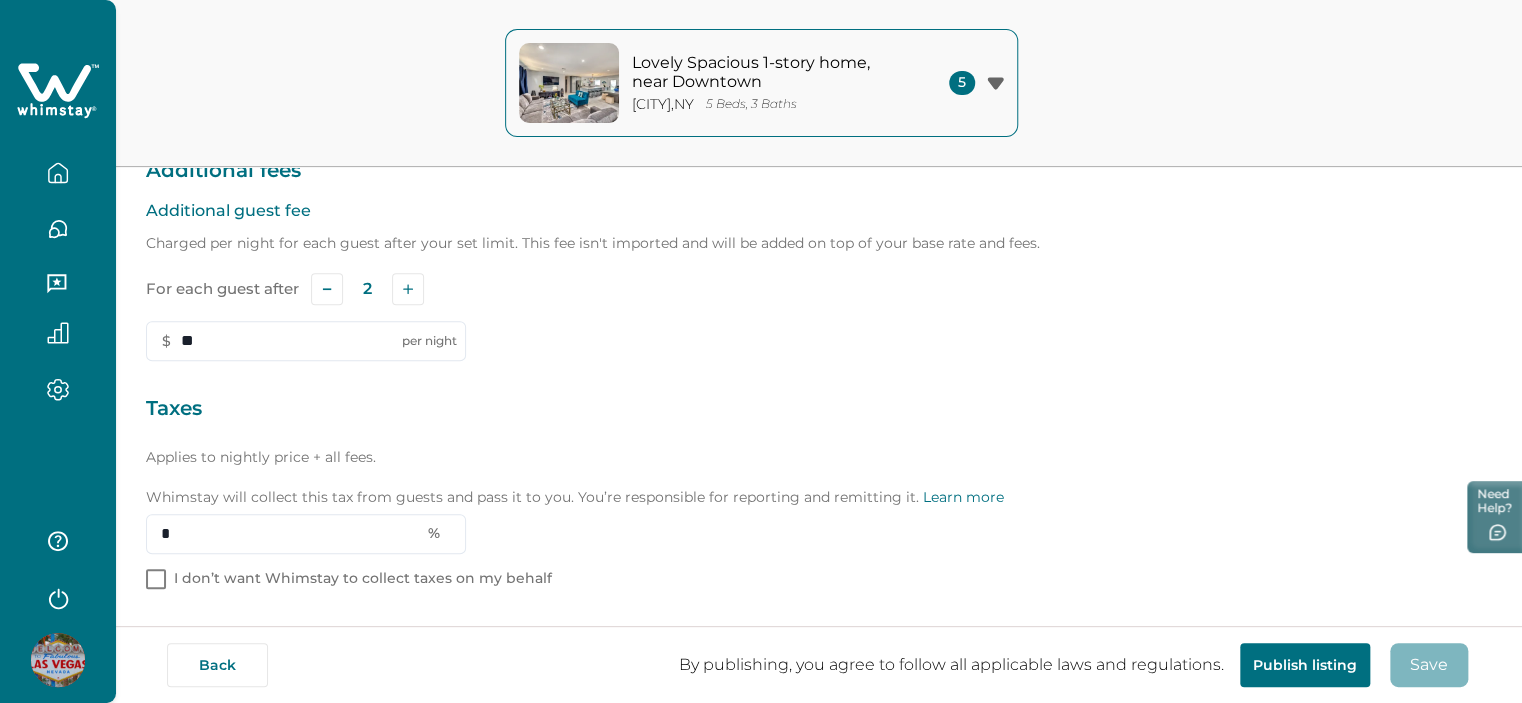 type 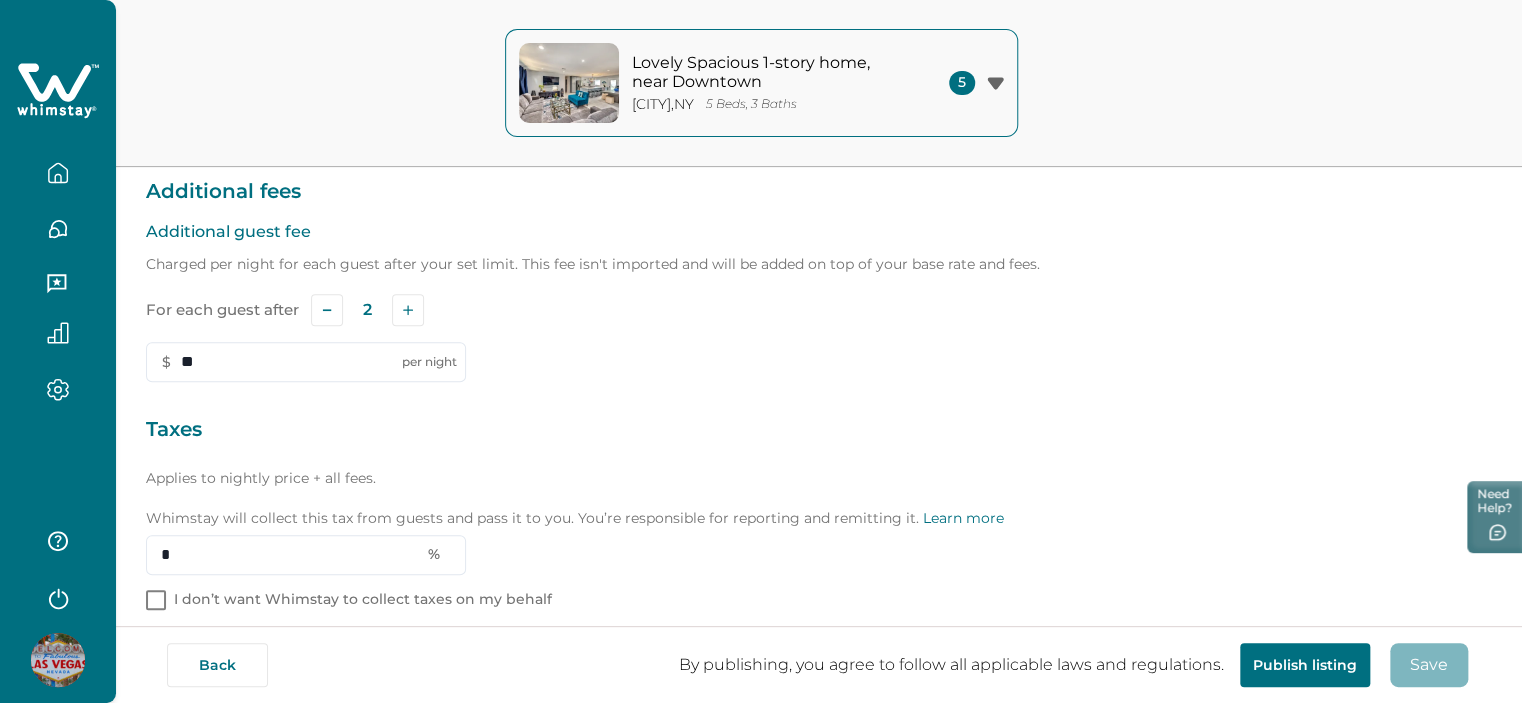 scroll, scrollTop: 621, scrollLeft: 0, axis: vertical 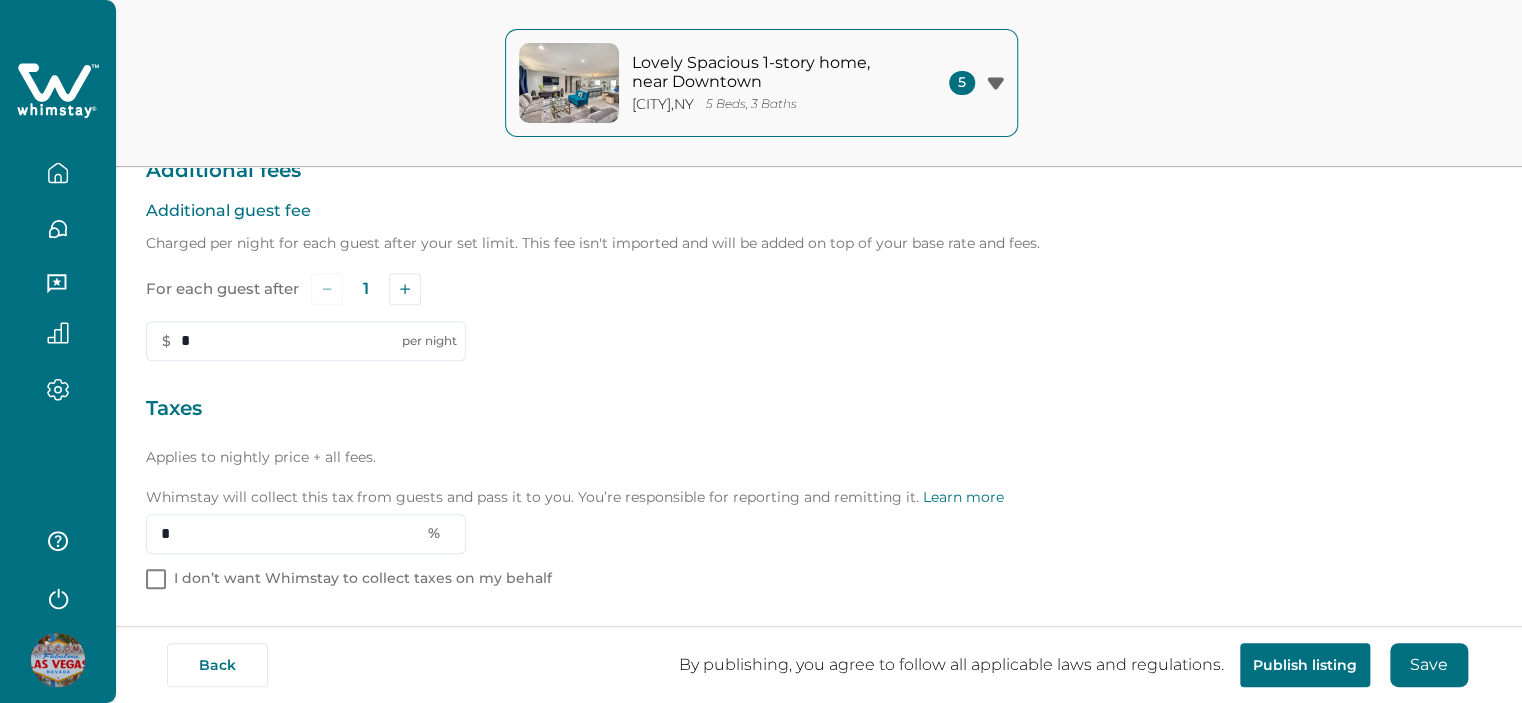 type on "**" 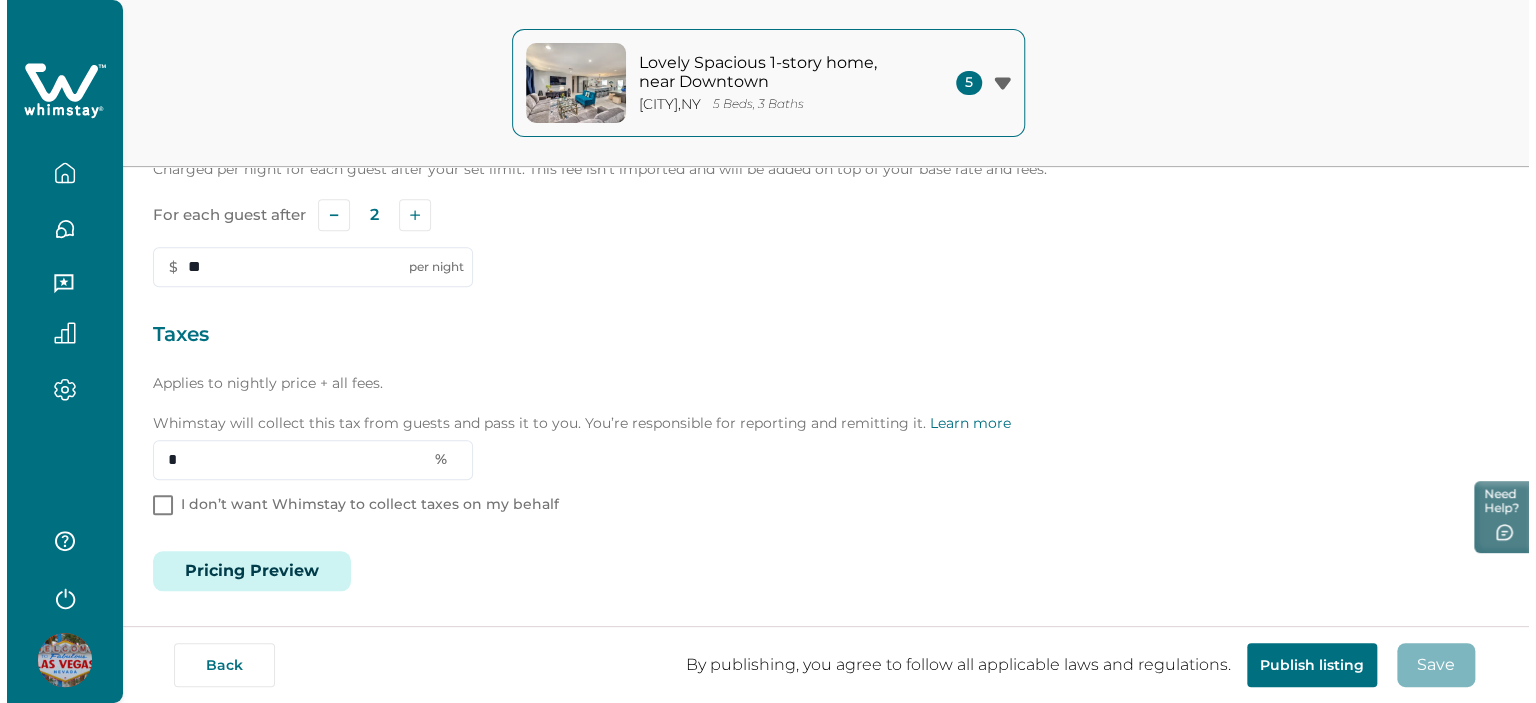 scroll, scrollTop: 693, scrollLeft: 0, axis: vertical 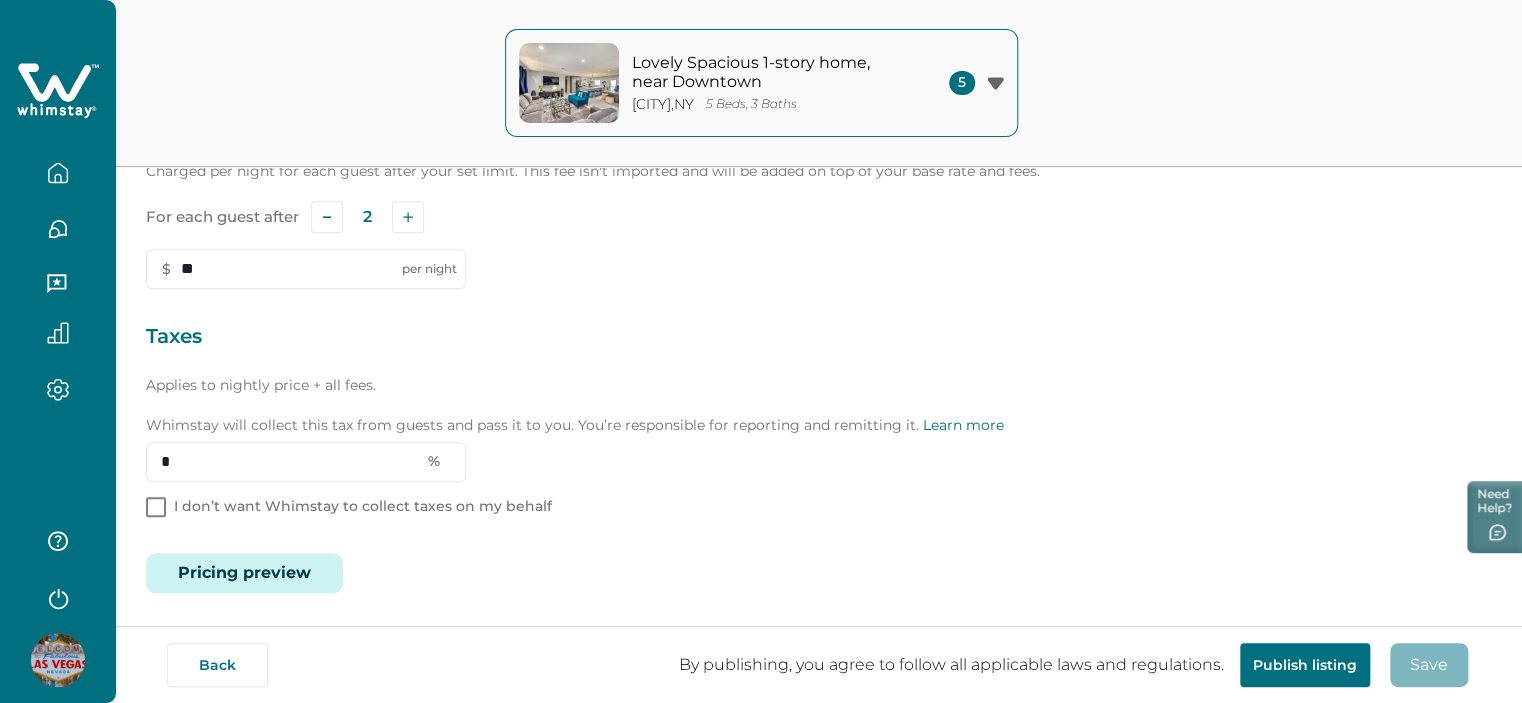 click on "Pricing preview" at bounding box center [244, 573] 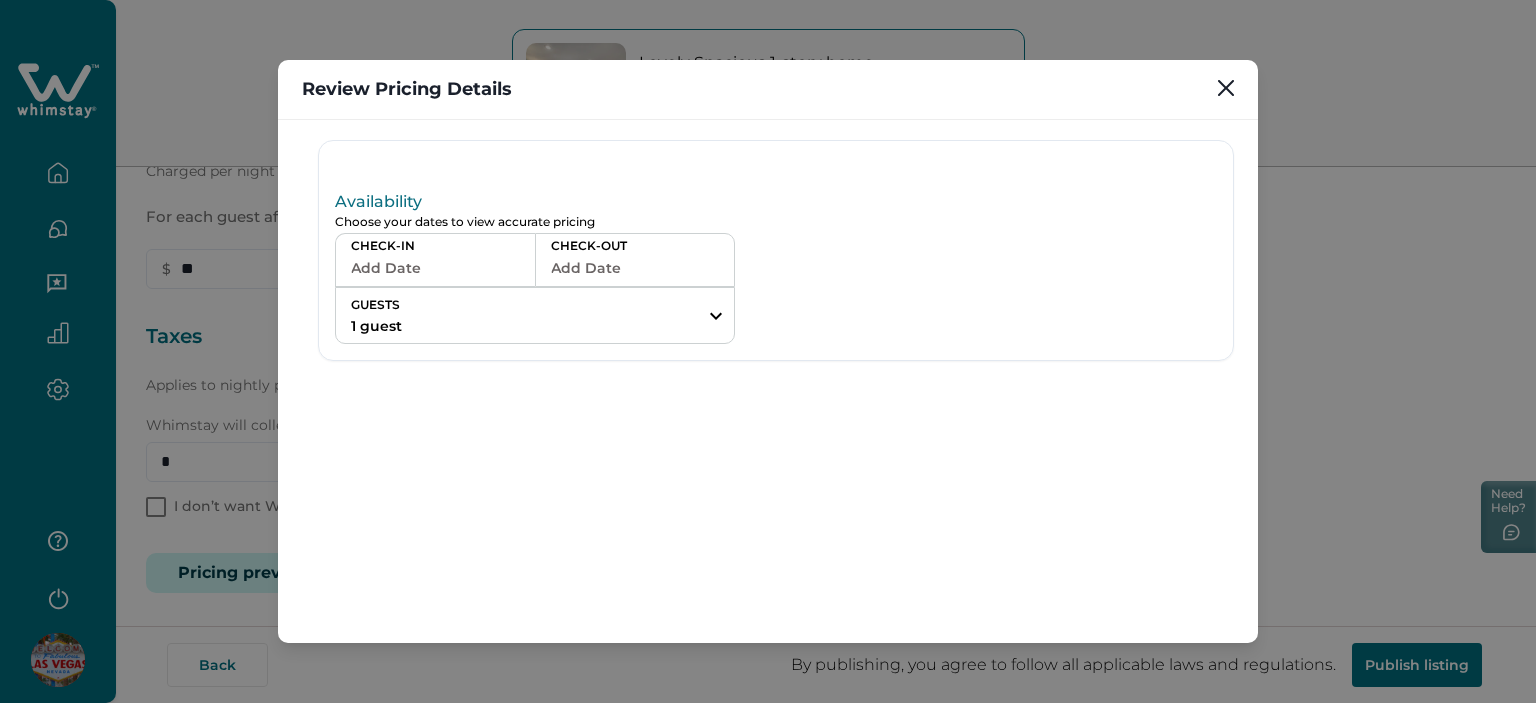 click on "Add Date" at bounding box center [435, 268] 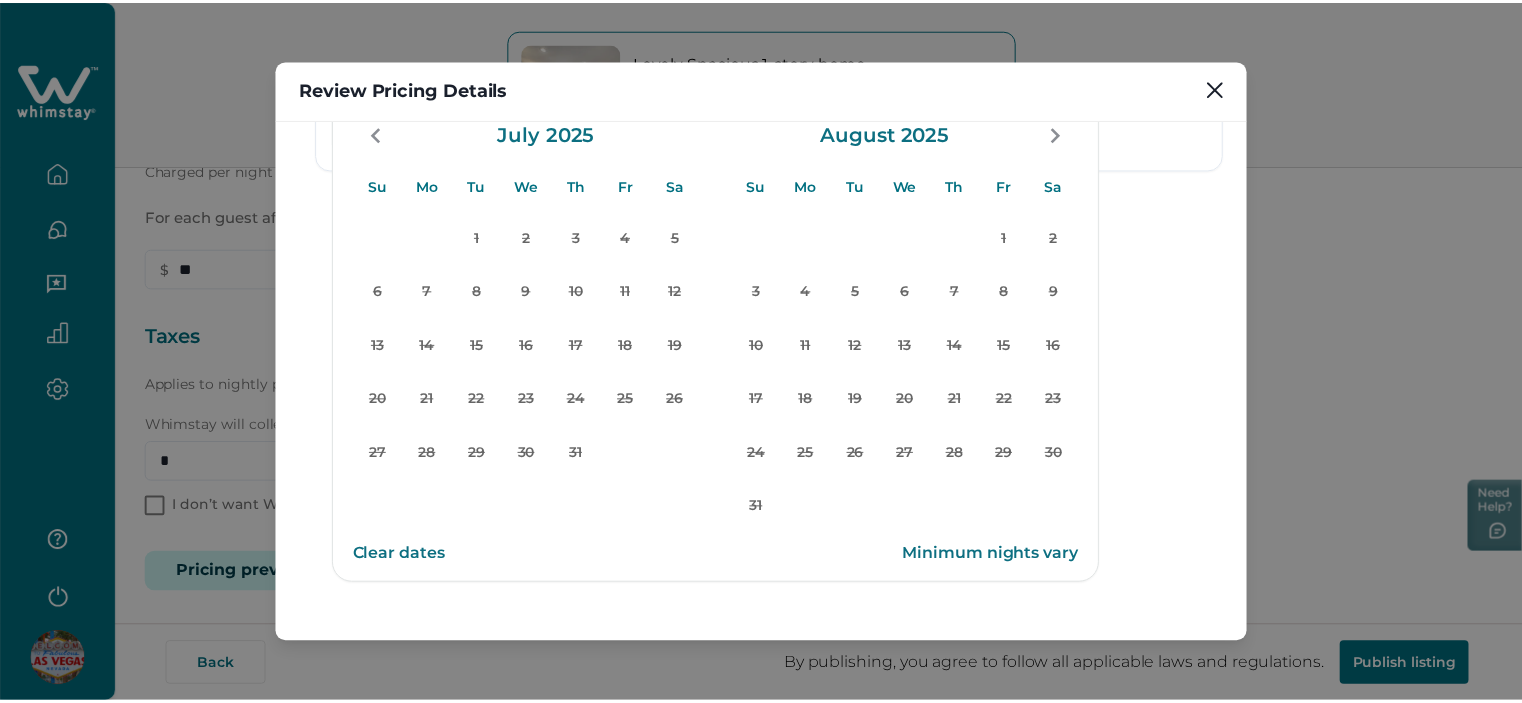 scroll, scrollTop: 0, scrollLeft: 0, axis: both 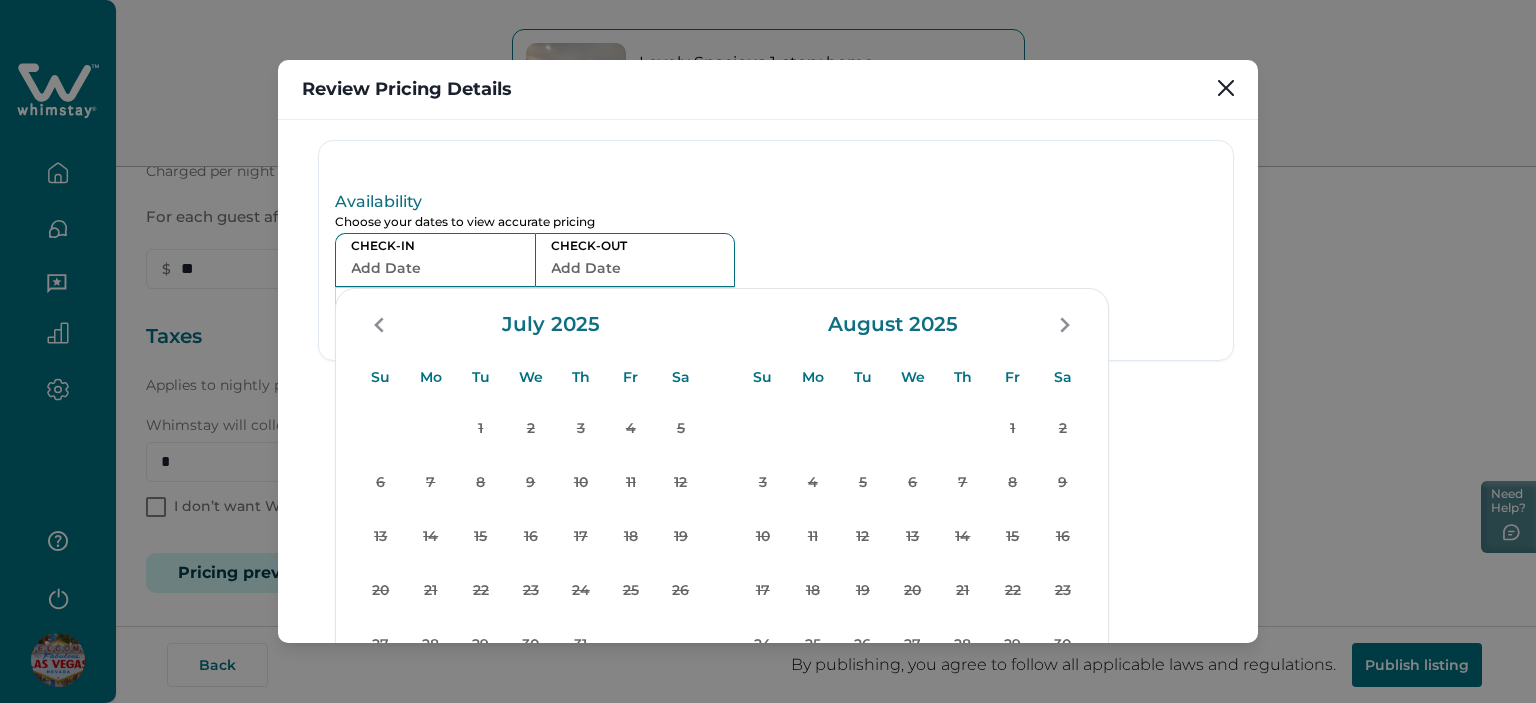 click at bounding box center (993, 262) 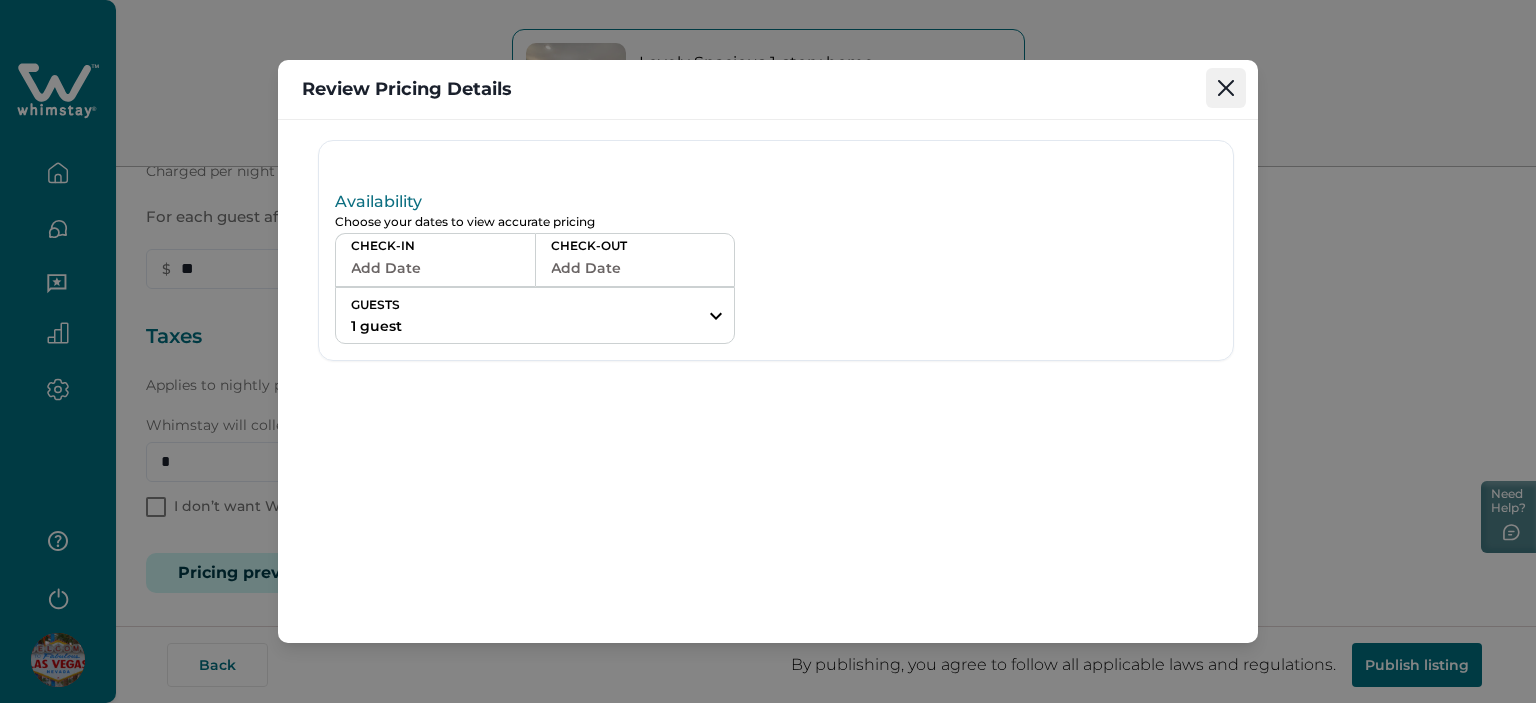click at bounding box center [1226, 88] 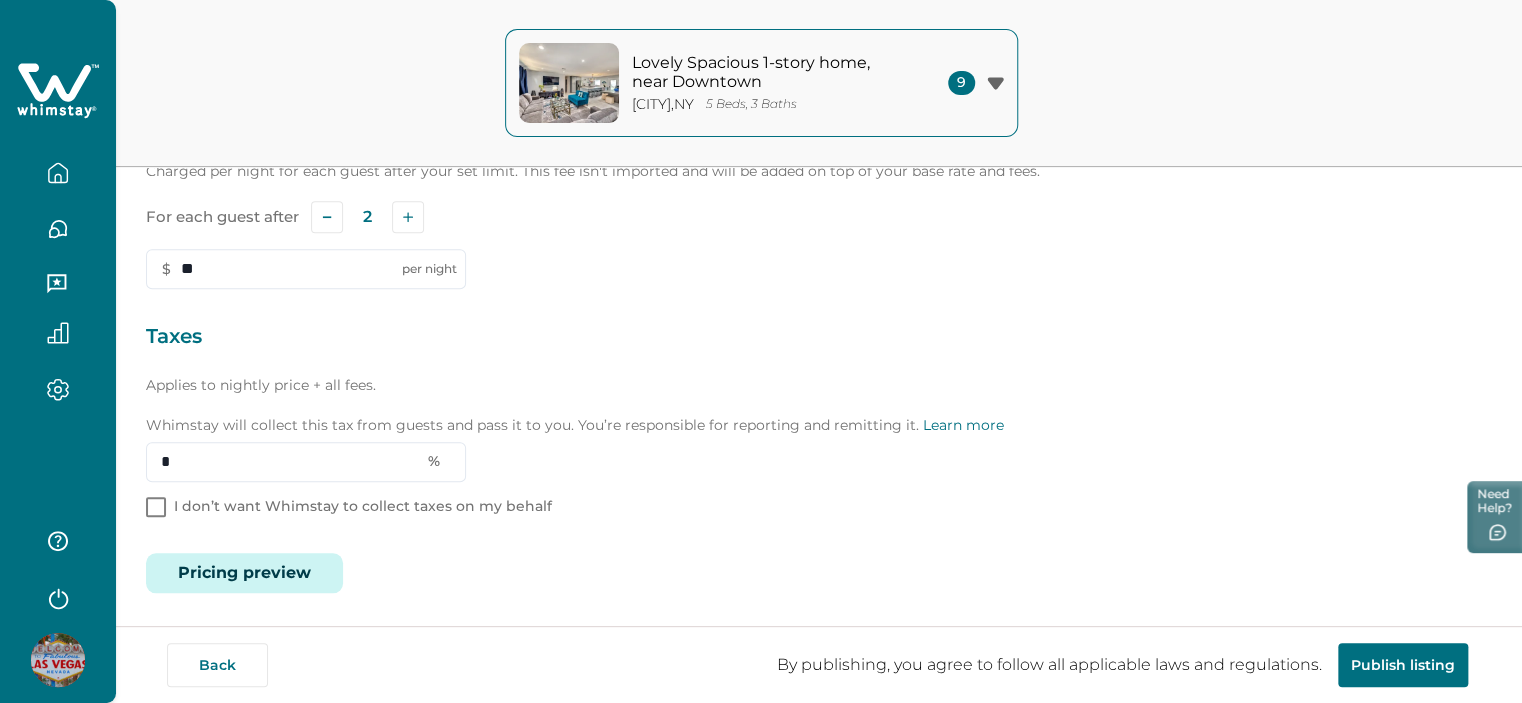 type 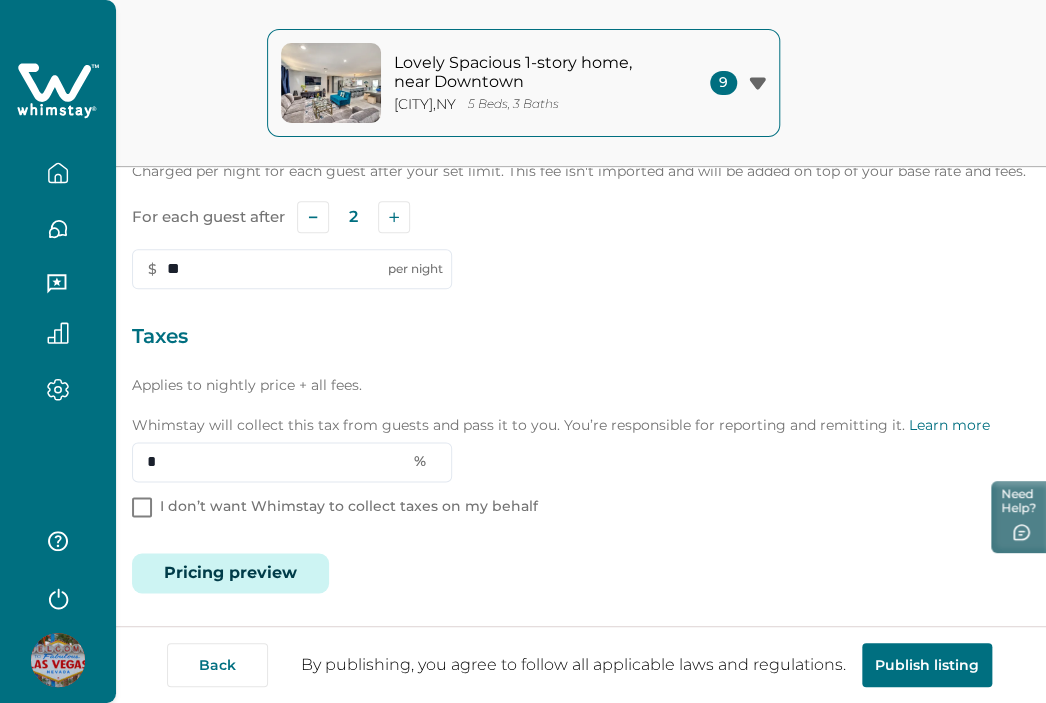 click on "Additional fees Additional guest fee Charged per night for each guest after your set limit. This fee isn't imported and will be added on top of your base rate and fees. For each guest after 2 $ ** per night Taxes Applies to nightly price + all fees. Whimstay will collect this tax from guests and pass it to you. You’re responsible for reporting and remitting it. Learn more * % I don’t want Whimstay to collect taxes on my behalf" at bounding box center (581, 301) 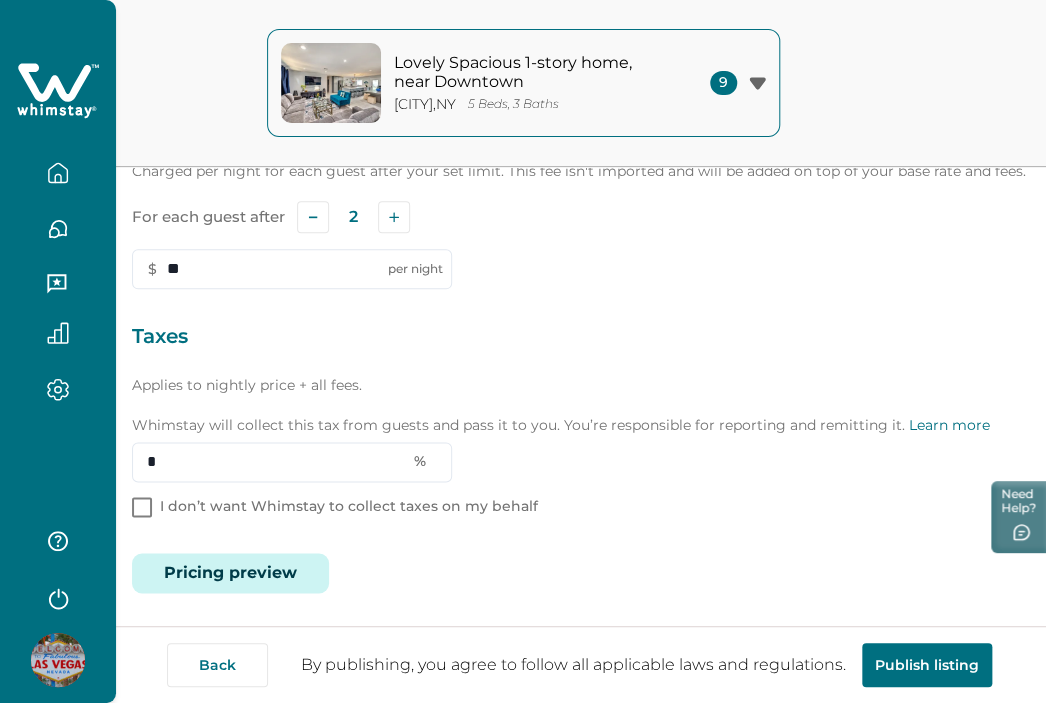 click on "Pricing preview" at bounding box center (230, 573) 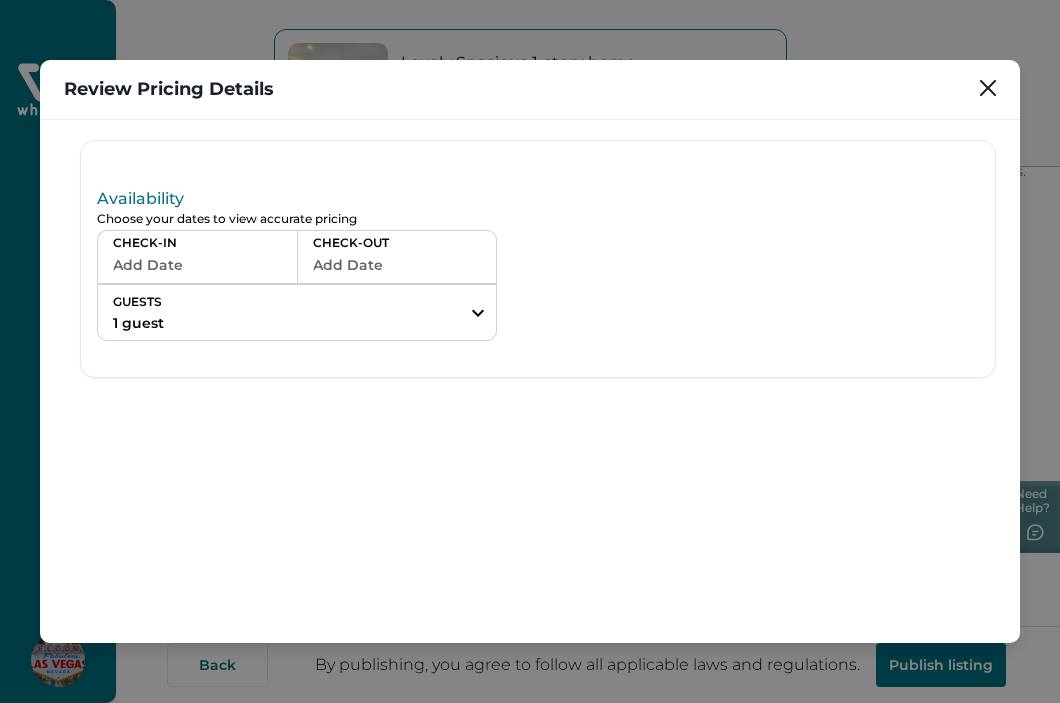 type 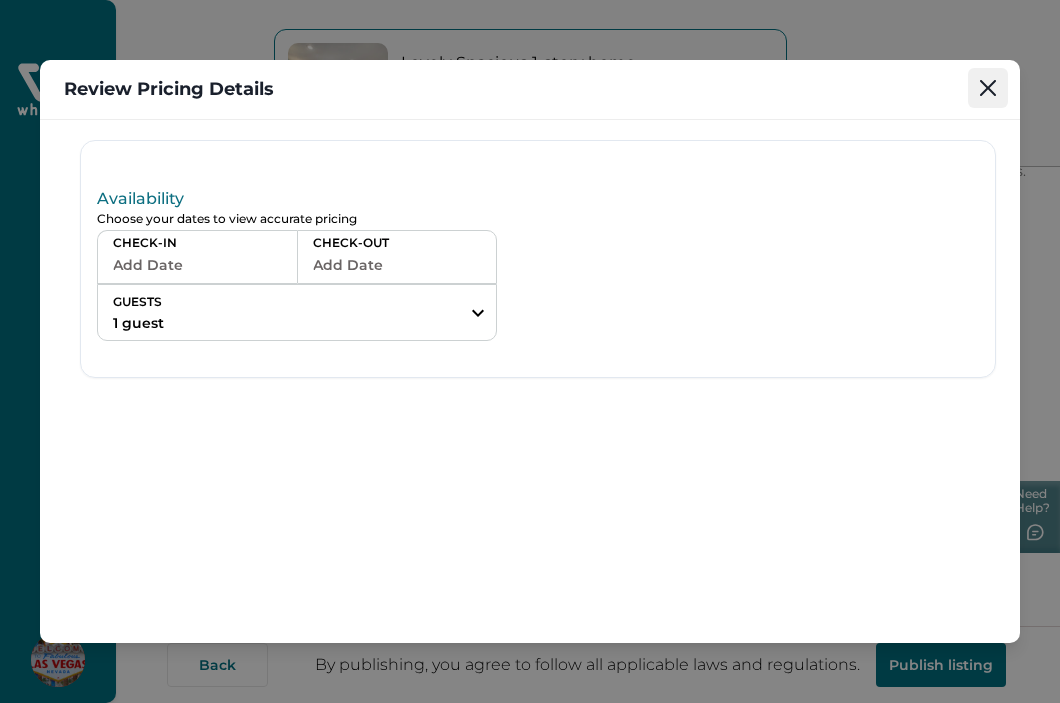 click 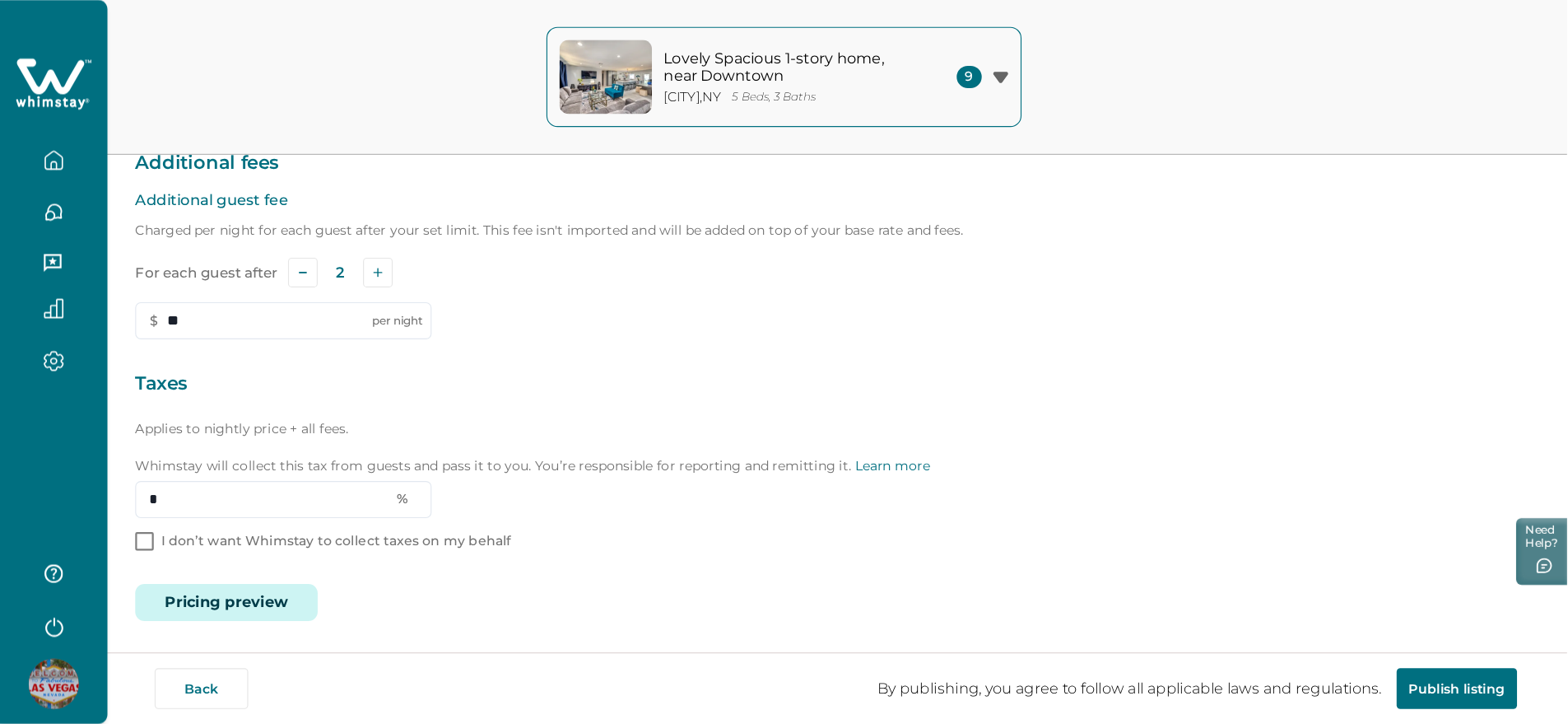 scroll, scrollTop: 427, scrollLeft: 0, axis: vertical 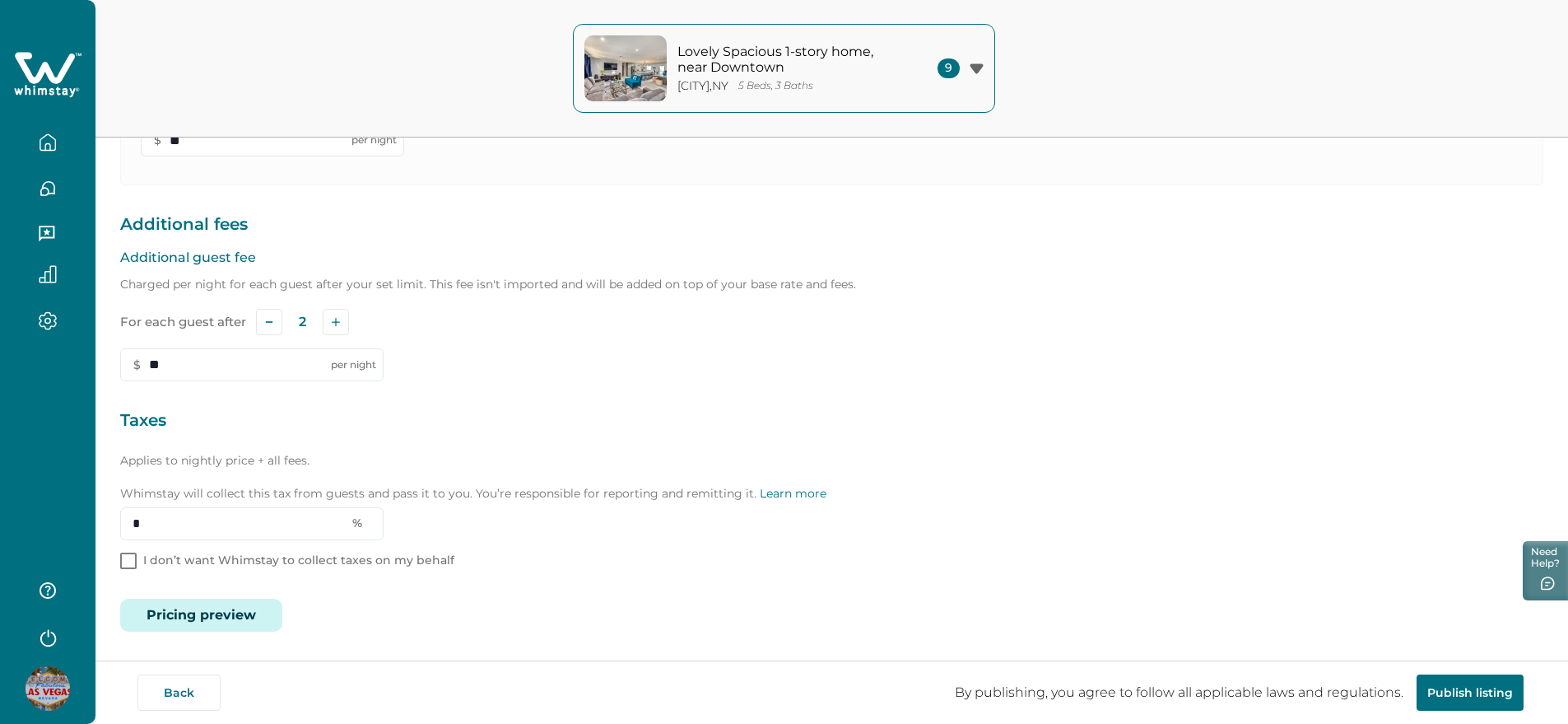 click at bounding box center (48, 362) 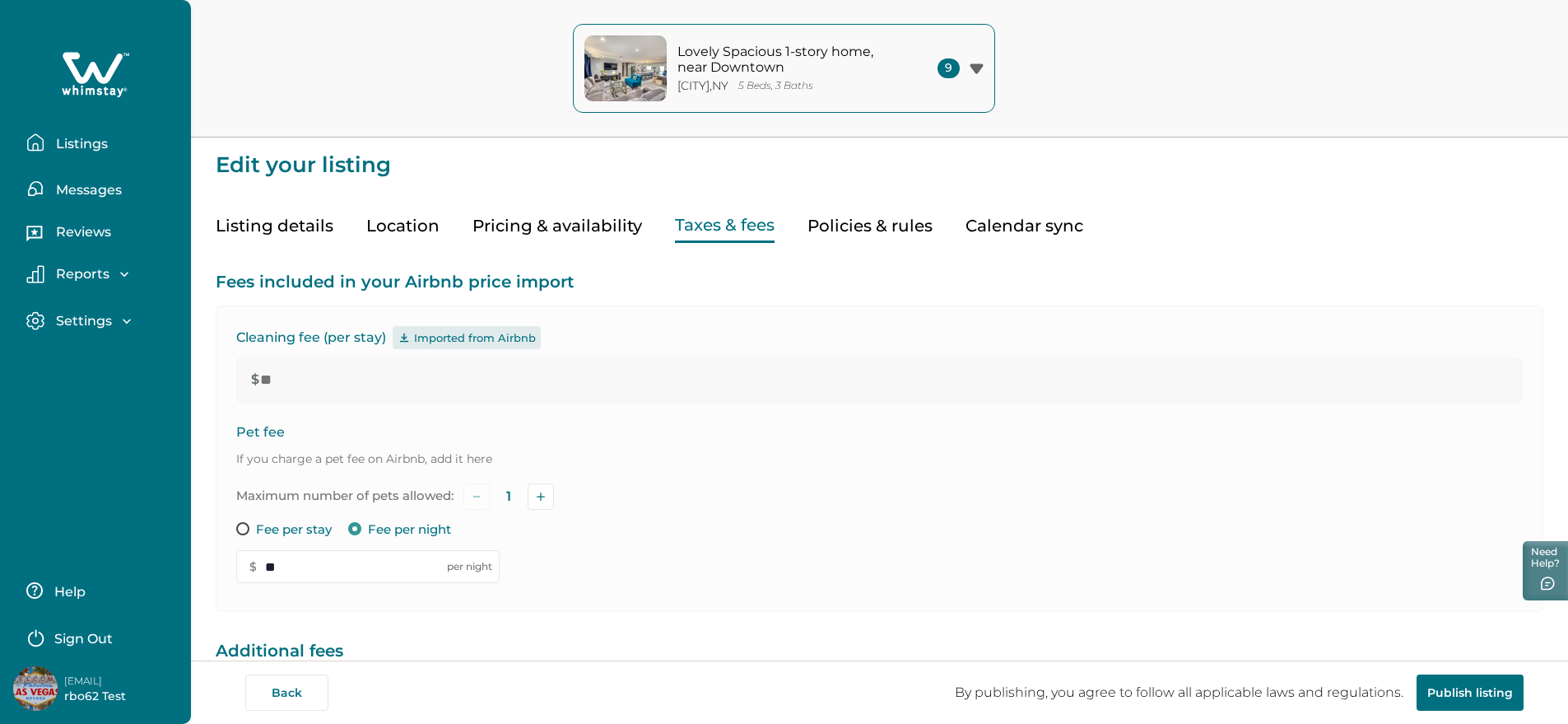 scroll, scrollTop: 0, scrollLeft: 0, axis: both 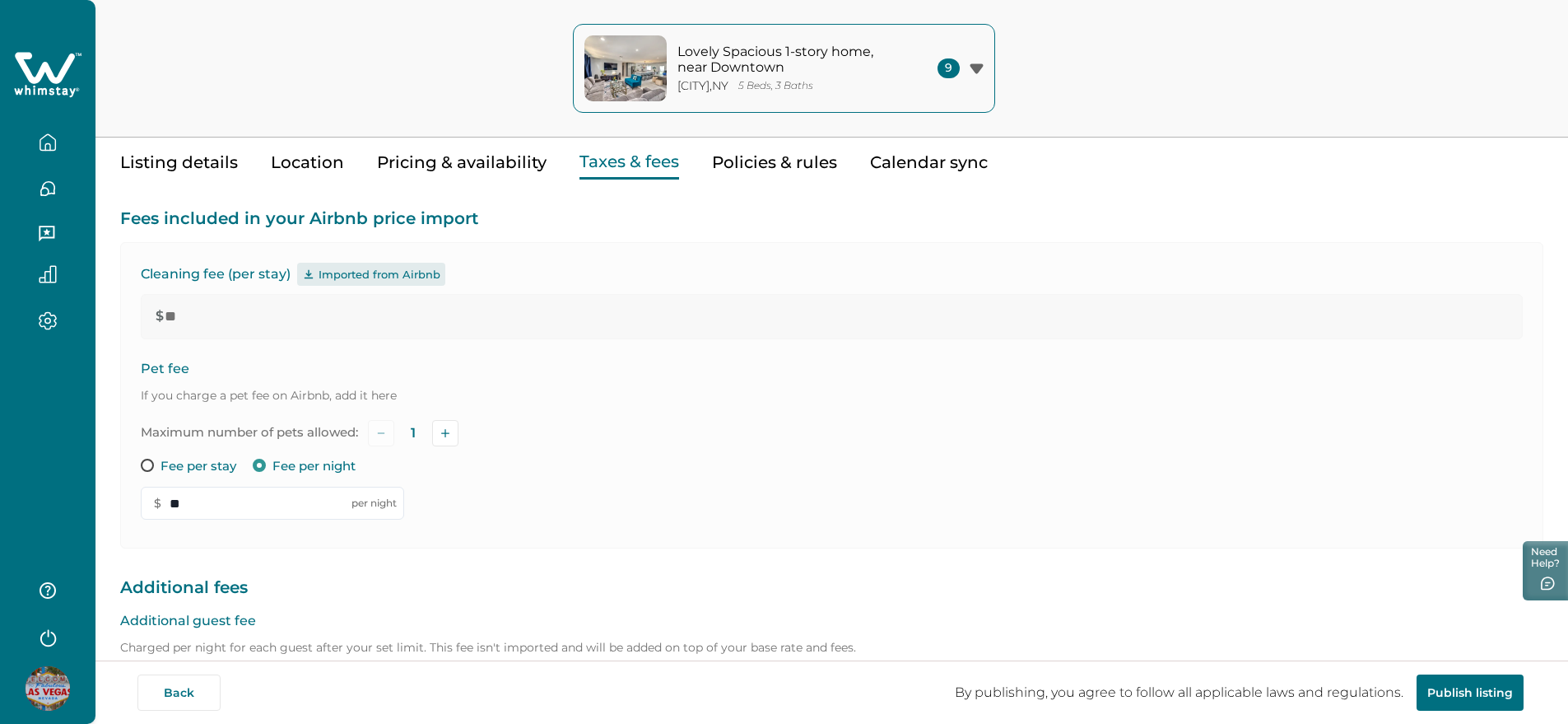 click at bounding box center (48, 362) 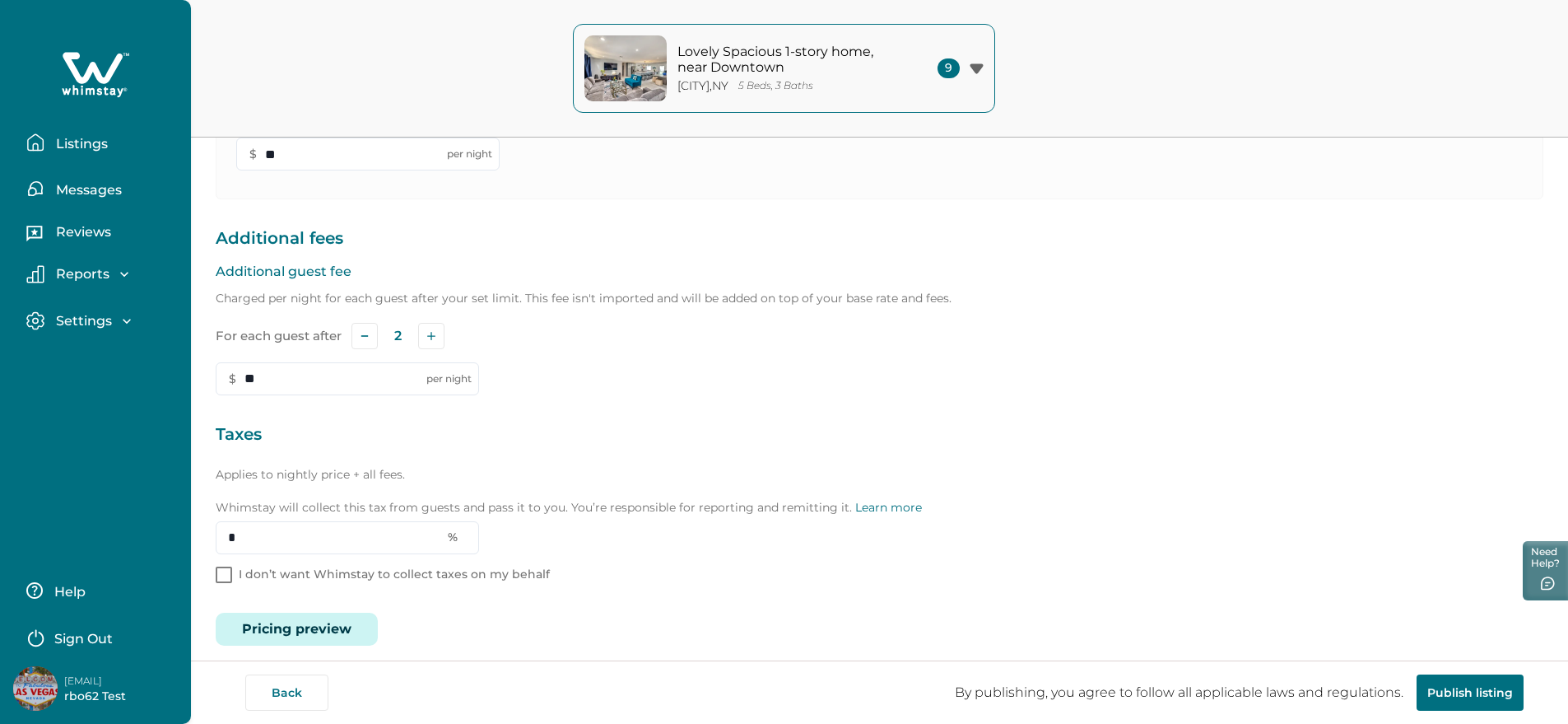 scroll, scrollTop: 427, scrollLeft: 0, axis: vertical 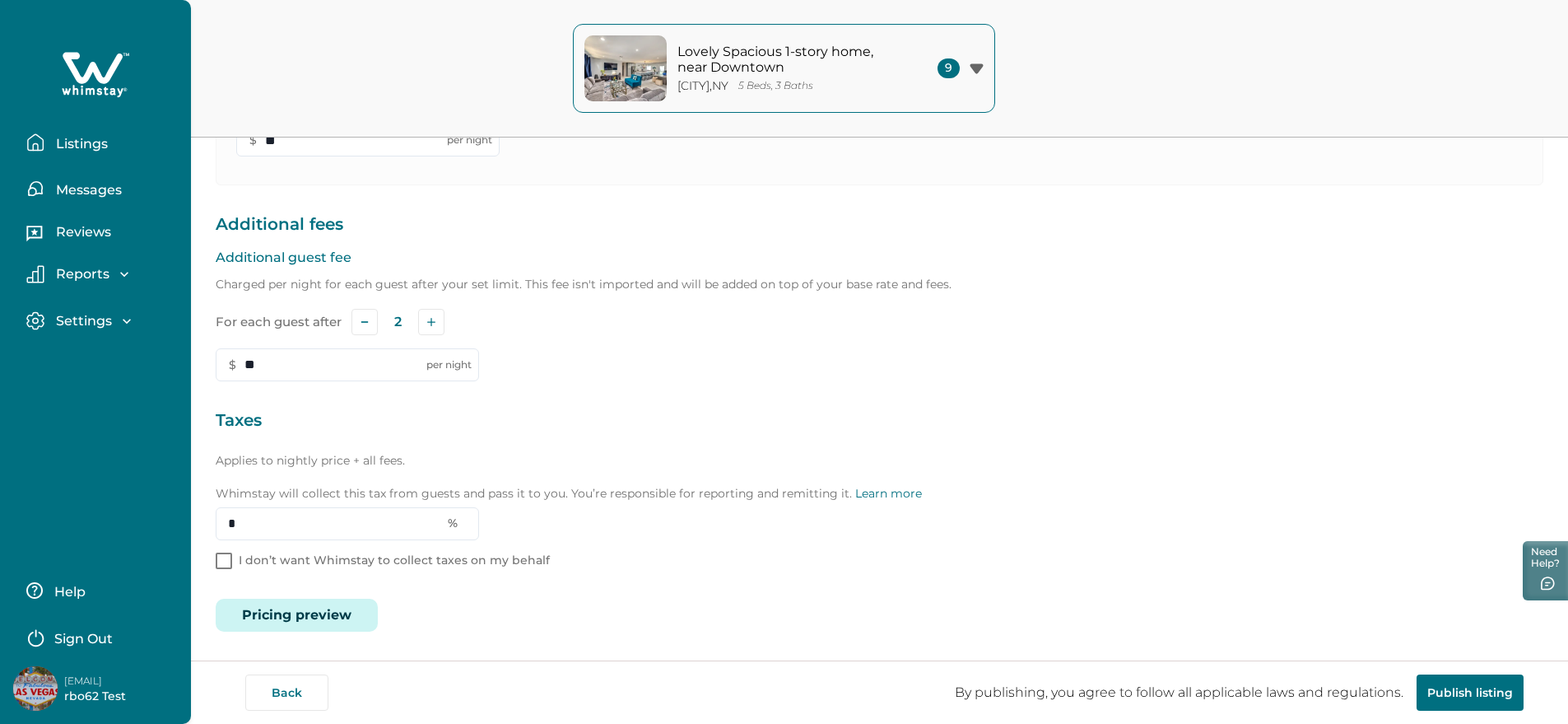 click on "Listings" at bounding box center (79, 144) 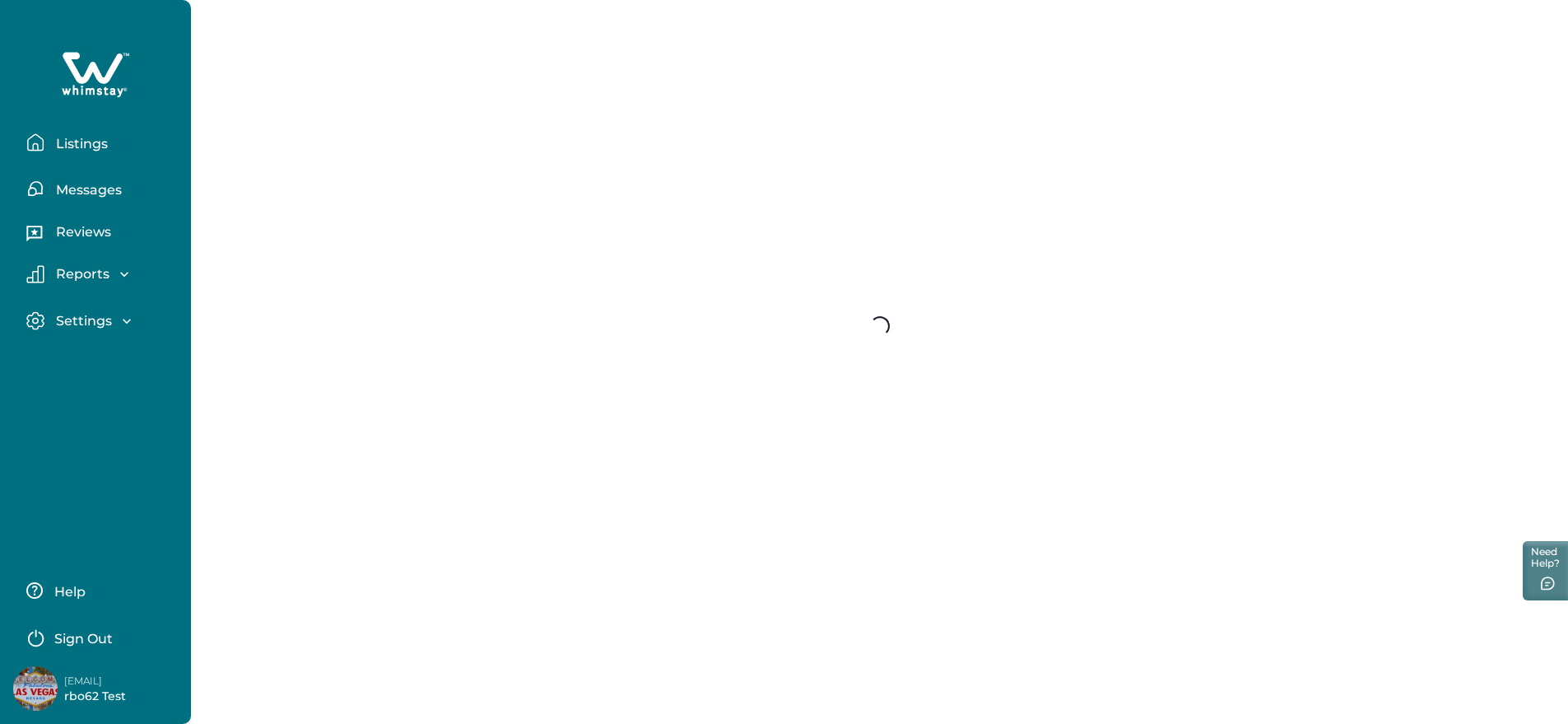 scroll, scrollTop: 0, scrollLeft: 0, axis: both 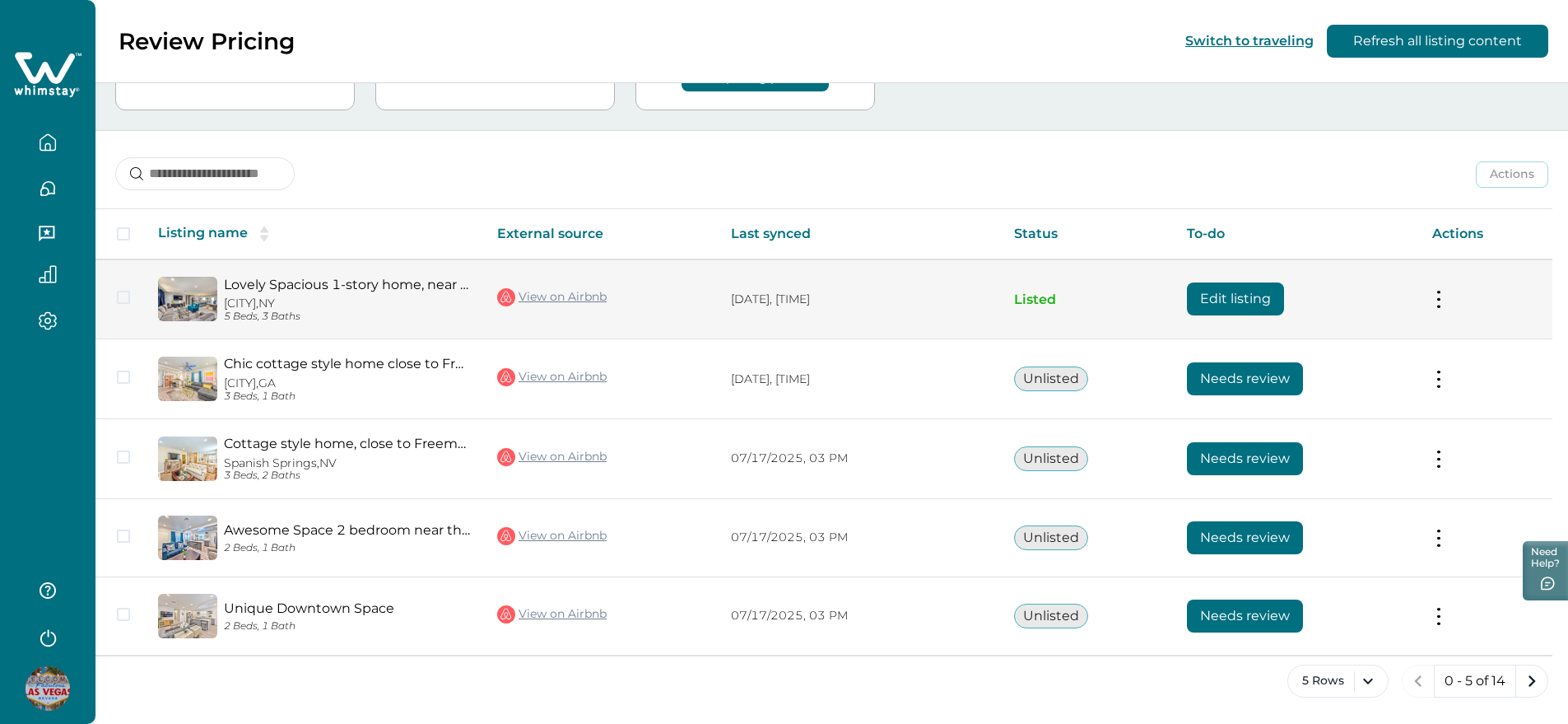 click on "Edit listing" at bounding box center (1235, 299) 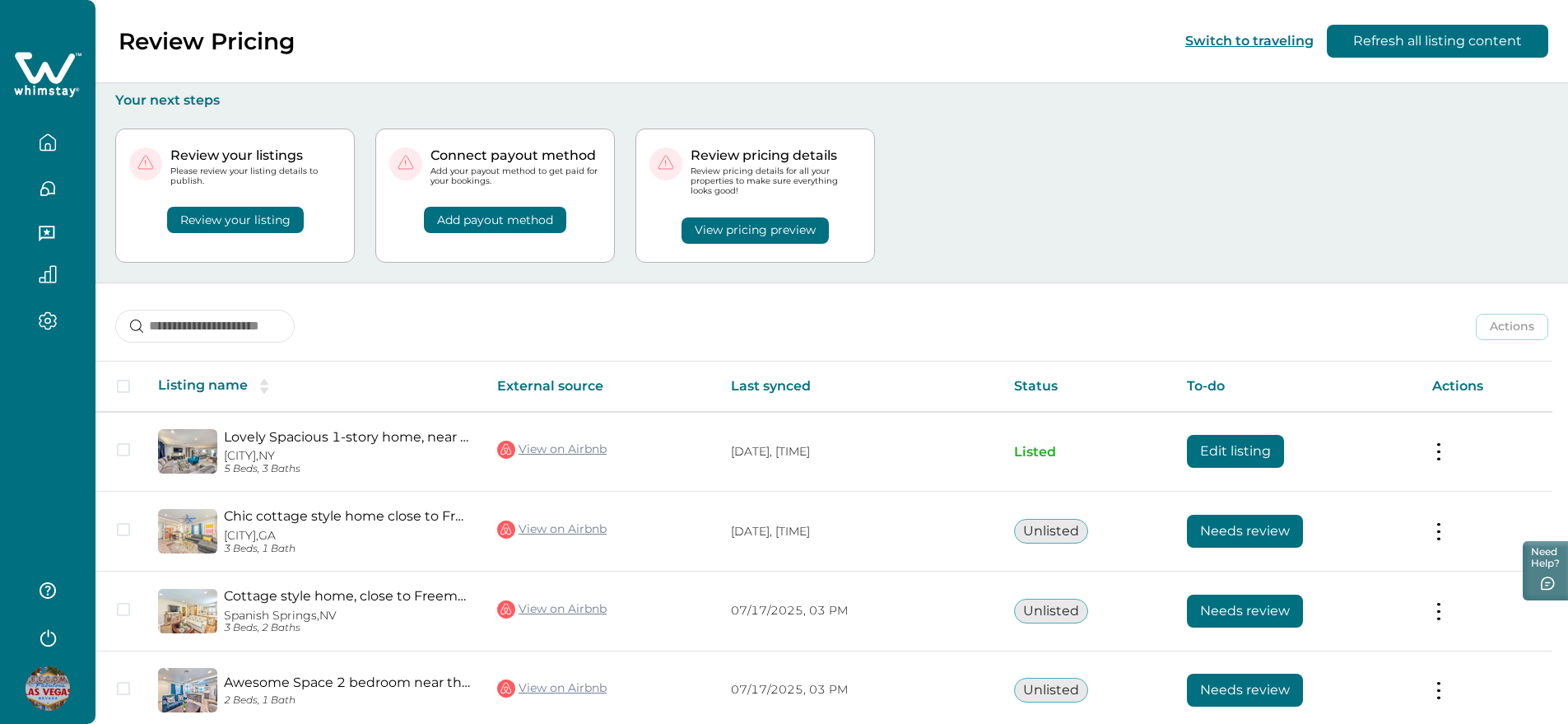 scroll, scrollTop: 152, scrollLeft: 0, axis: vertical 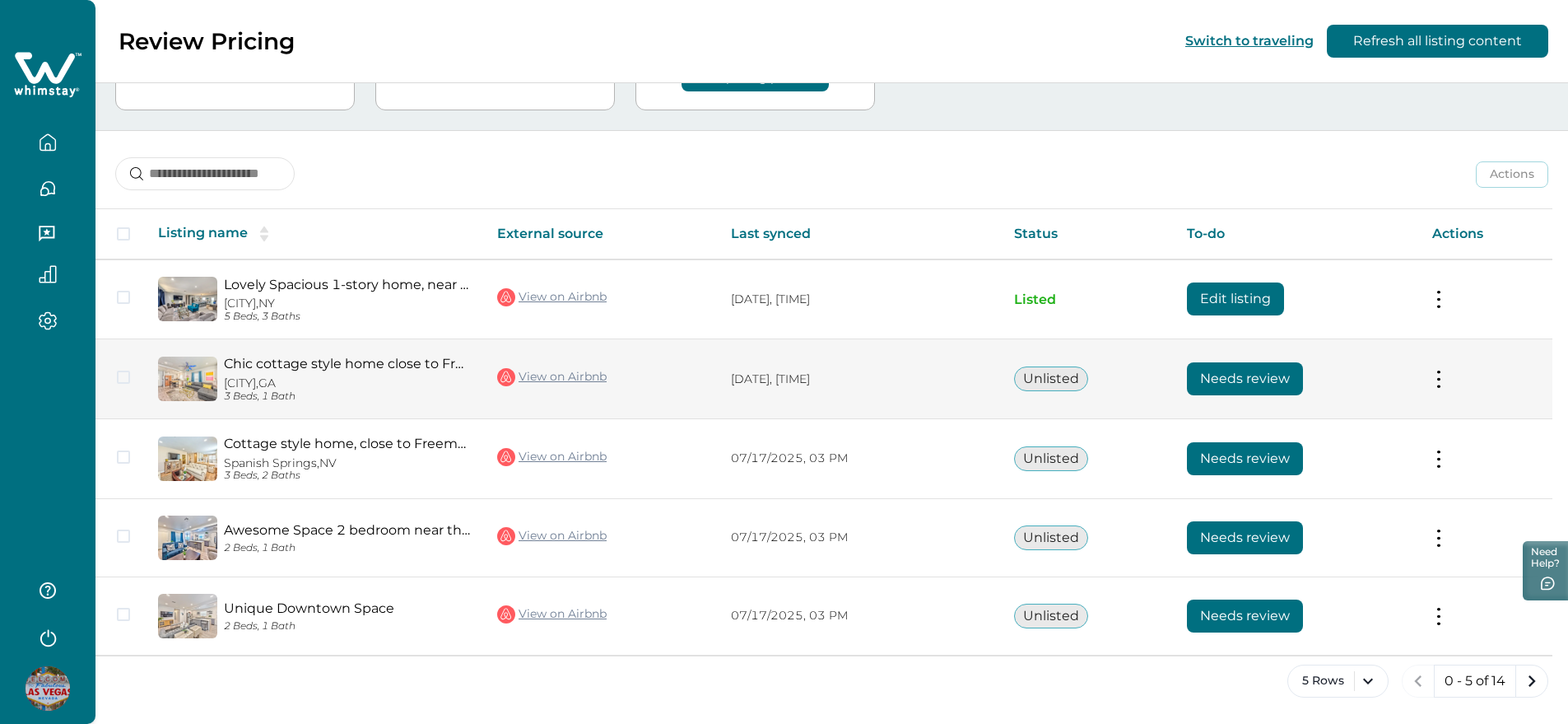 click on "Needs review" at bounding box center (1245, 379) 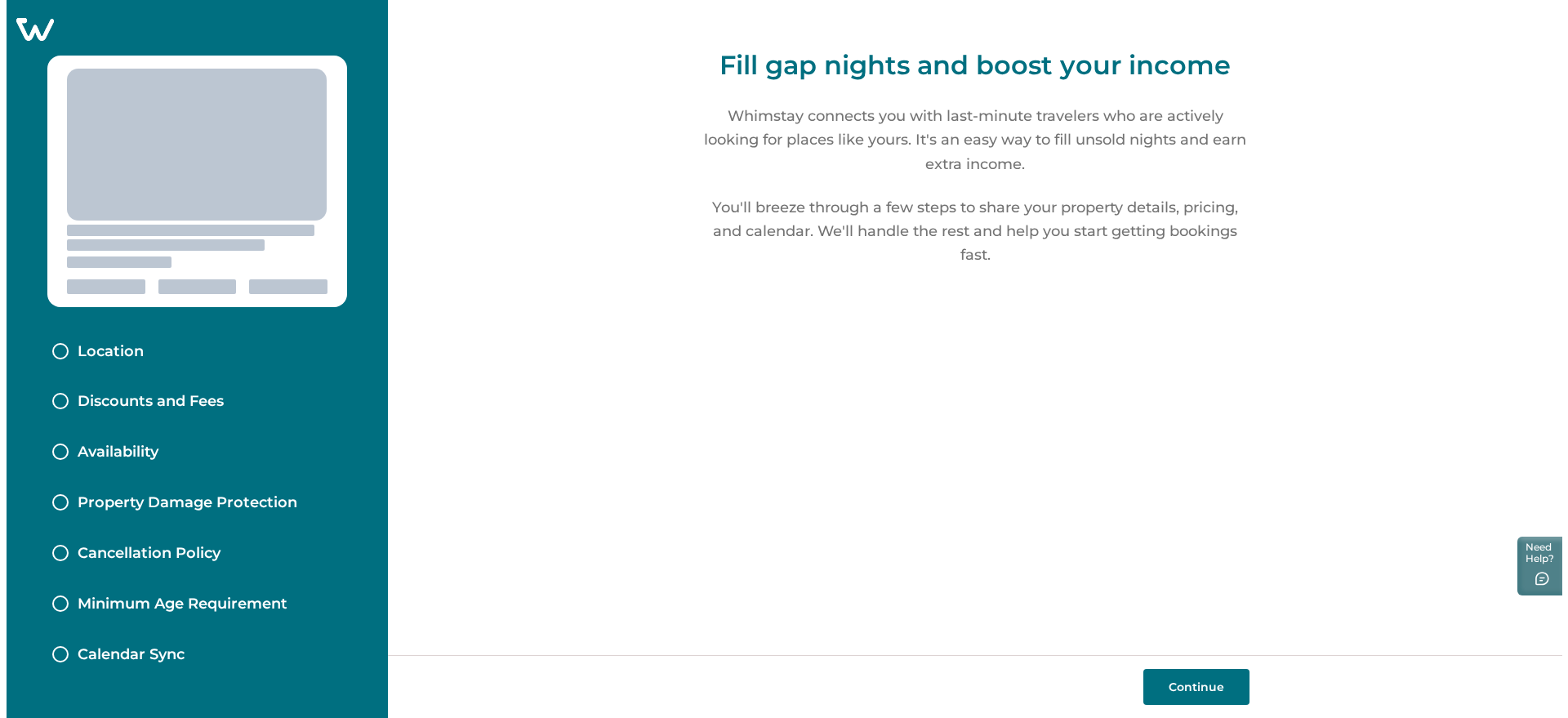 scroll, scrollTop: 0, scrollLeft: 0, axis: both 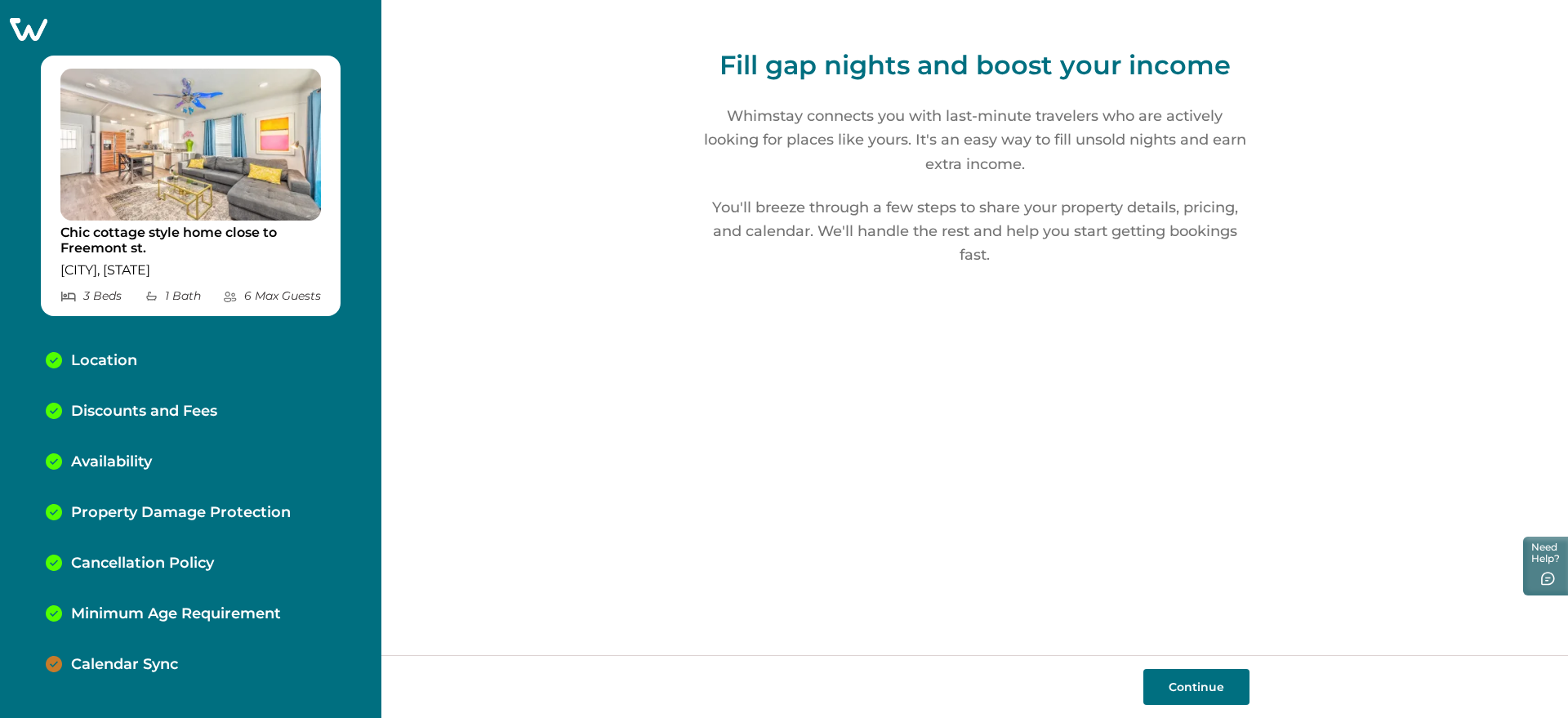 click on "Continue" at bounding box center (1196, 687) 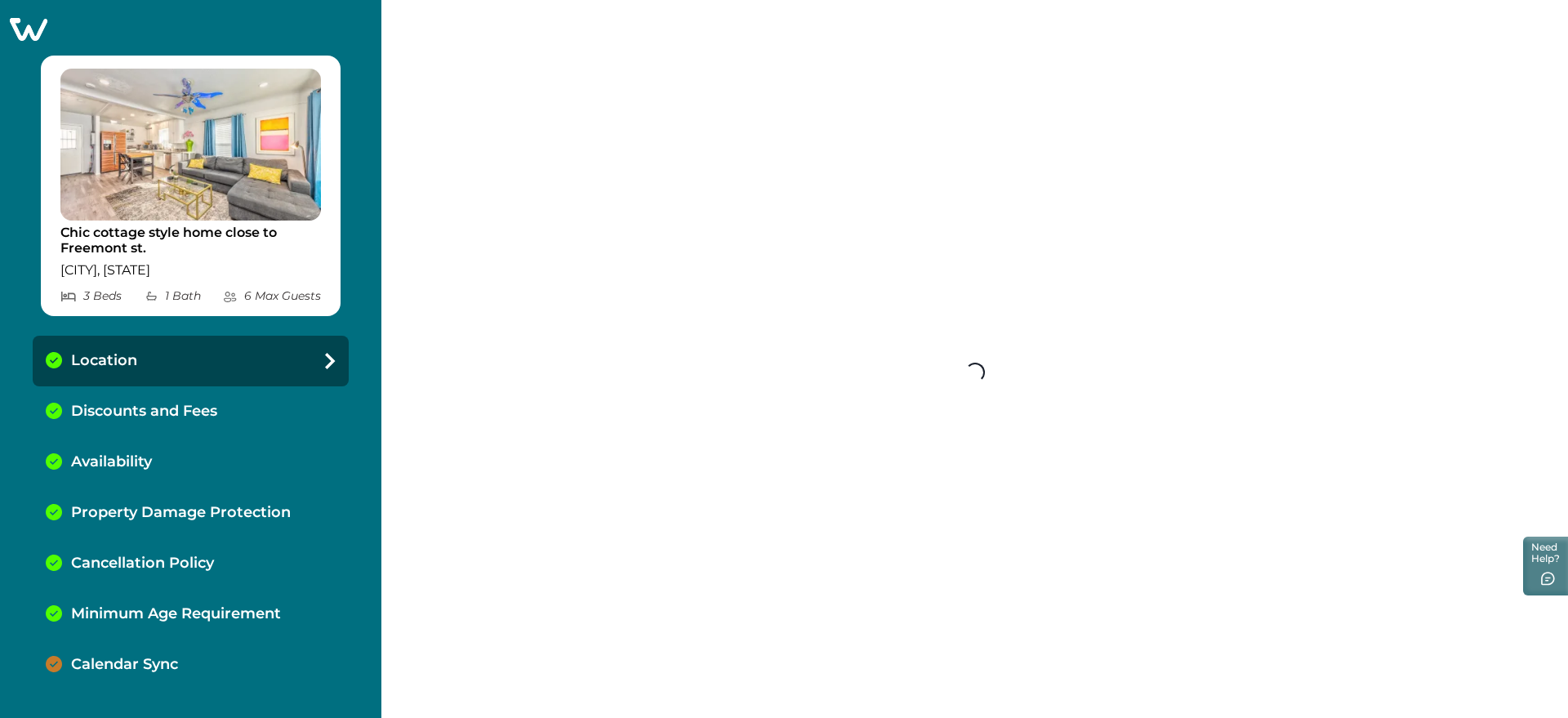 select on "**" 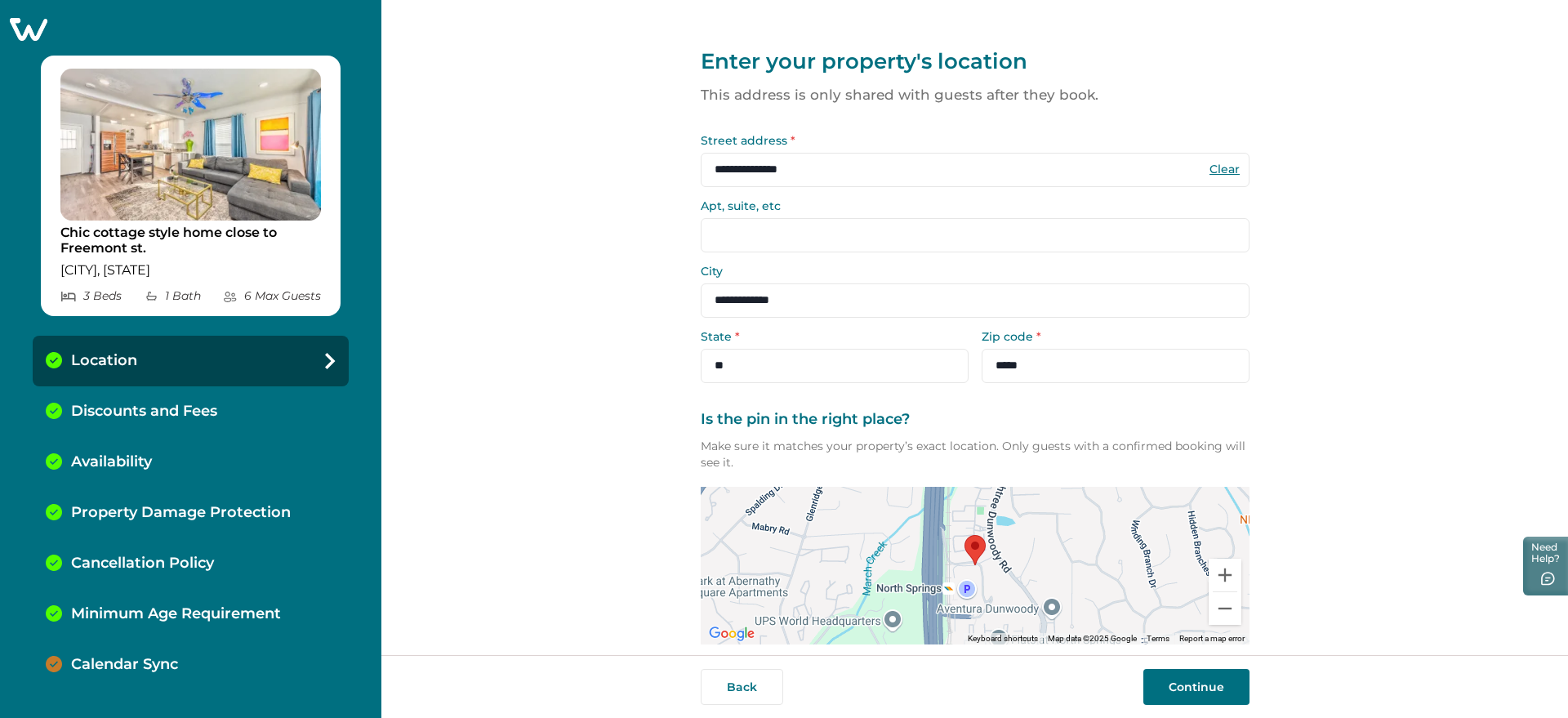 click on "Continue" at bounding box center [1196, 687] 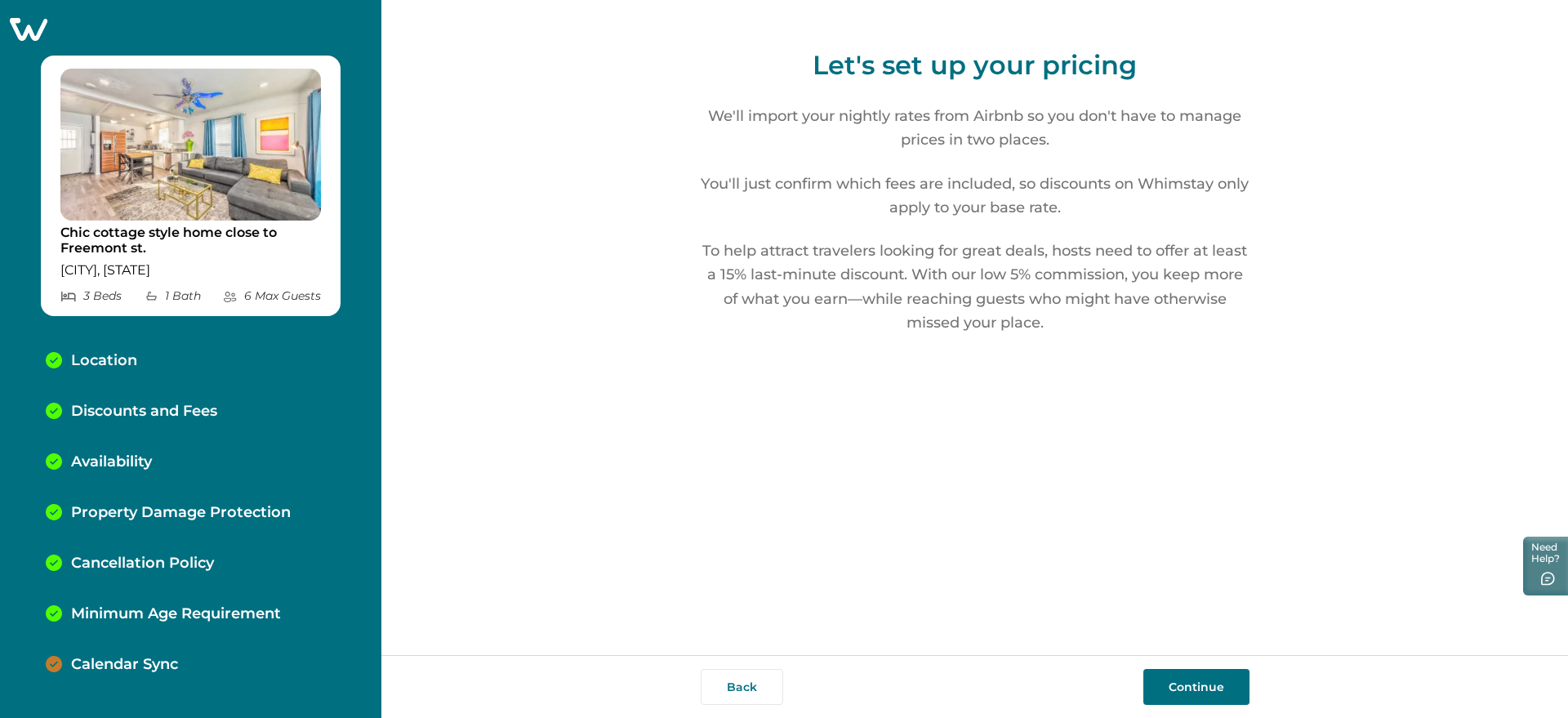 click on "Continue" at bounding box center (1196, 687) 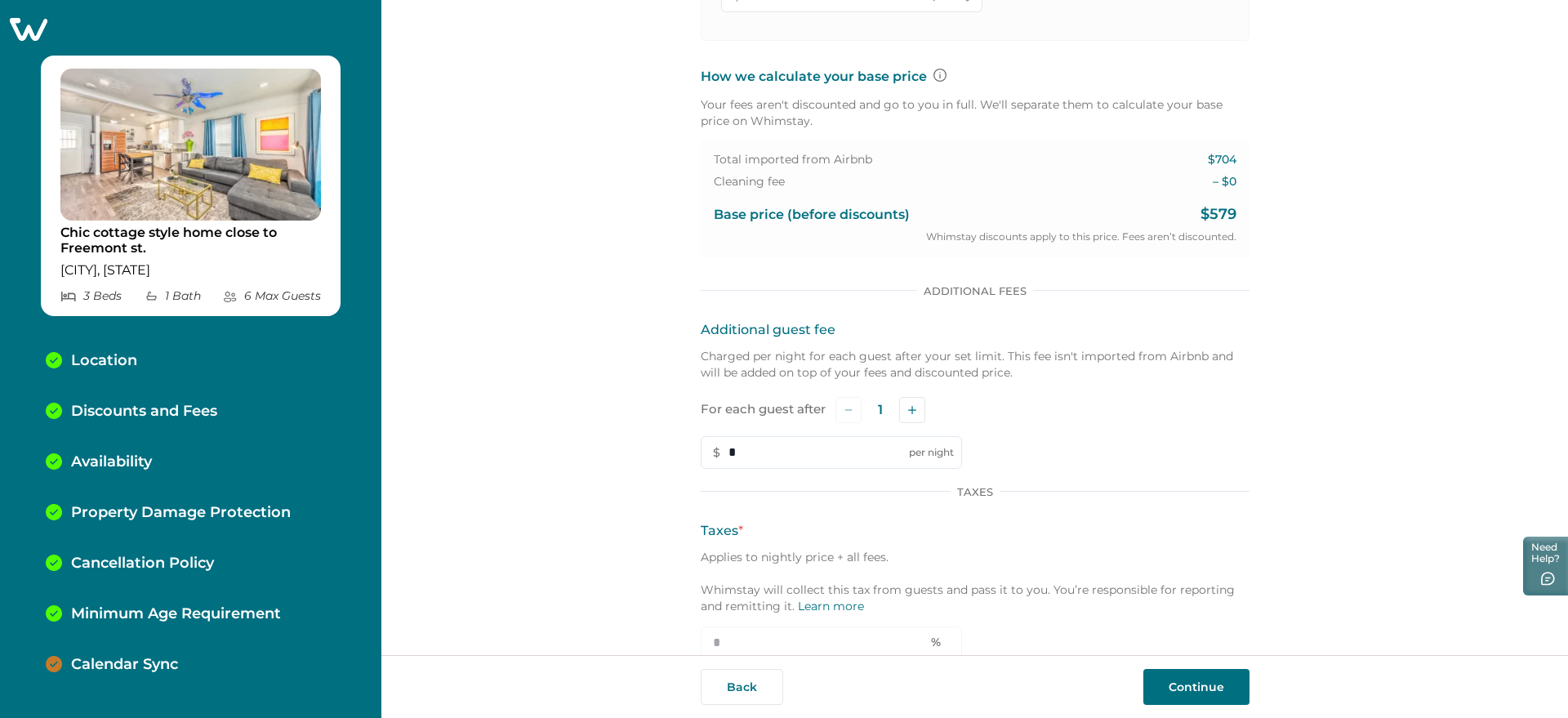 scroll, scrollTop: 672, scrollLeft: 0, axis: vertical 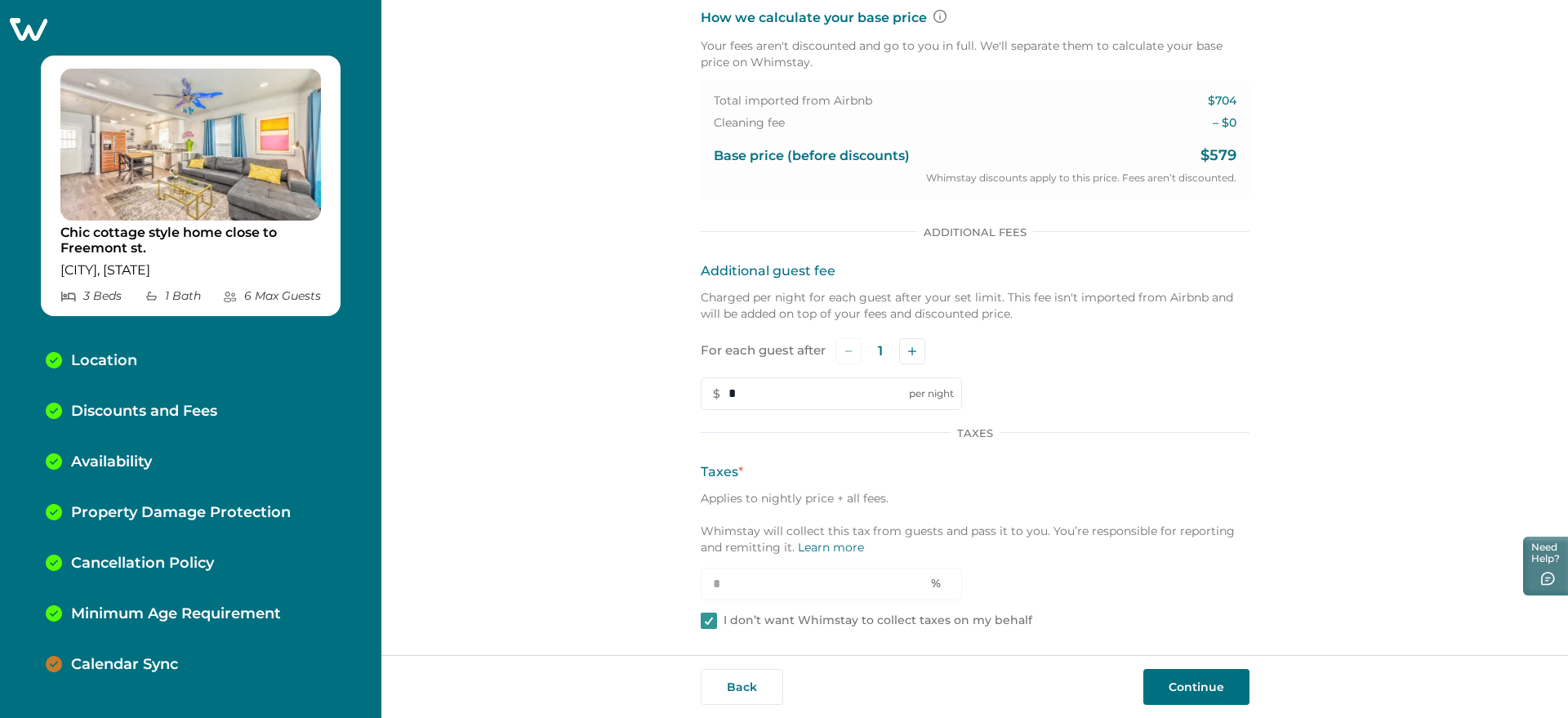 click on "Location" at bounding box center (104, 361) 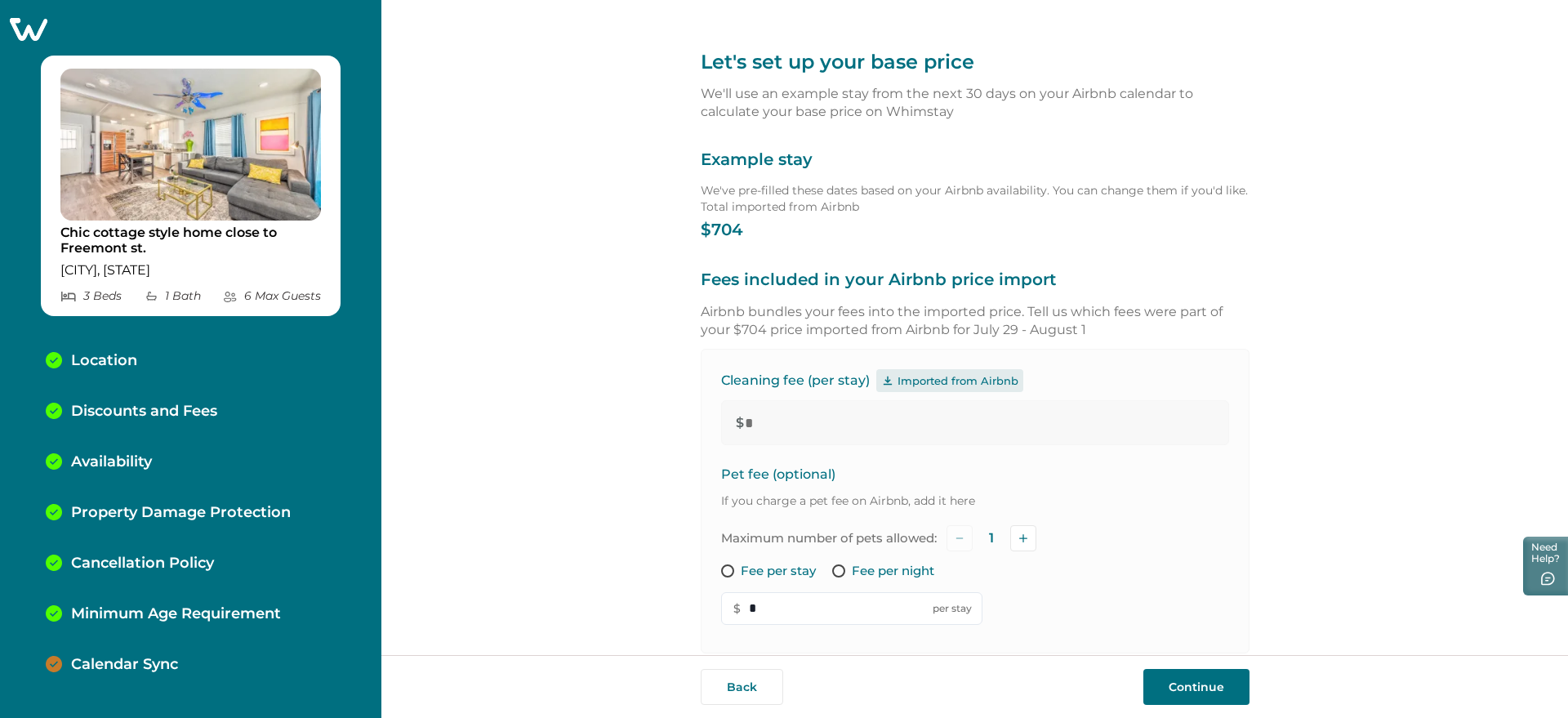 select on "**" 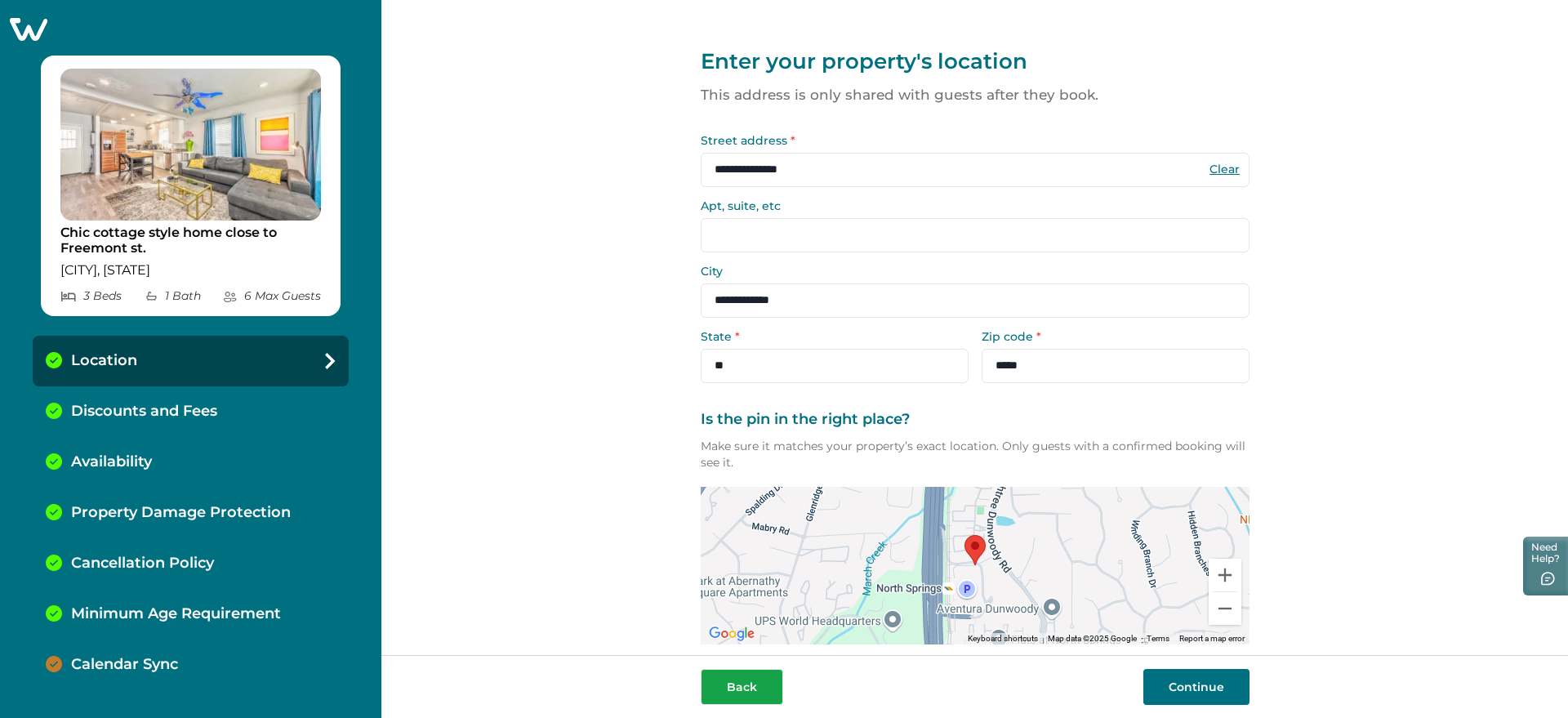 click on "Back" at bounding box center [742, 687] 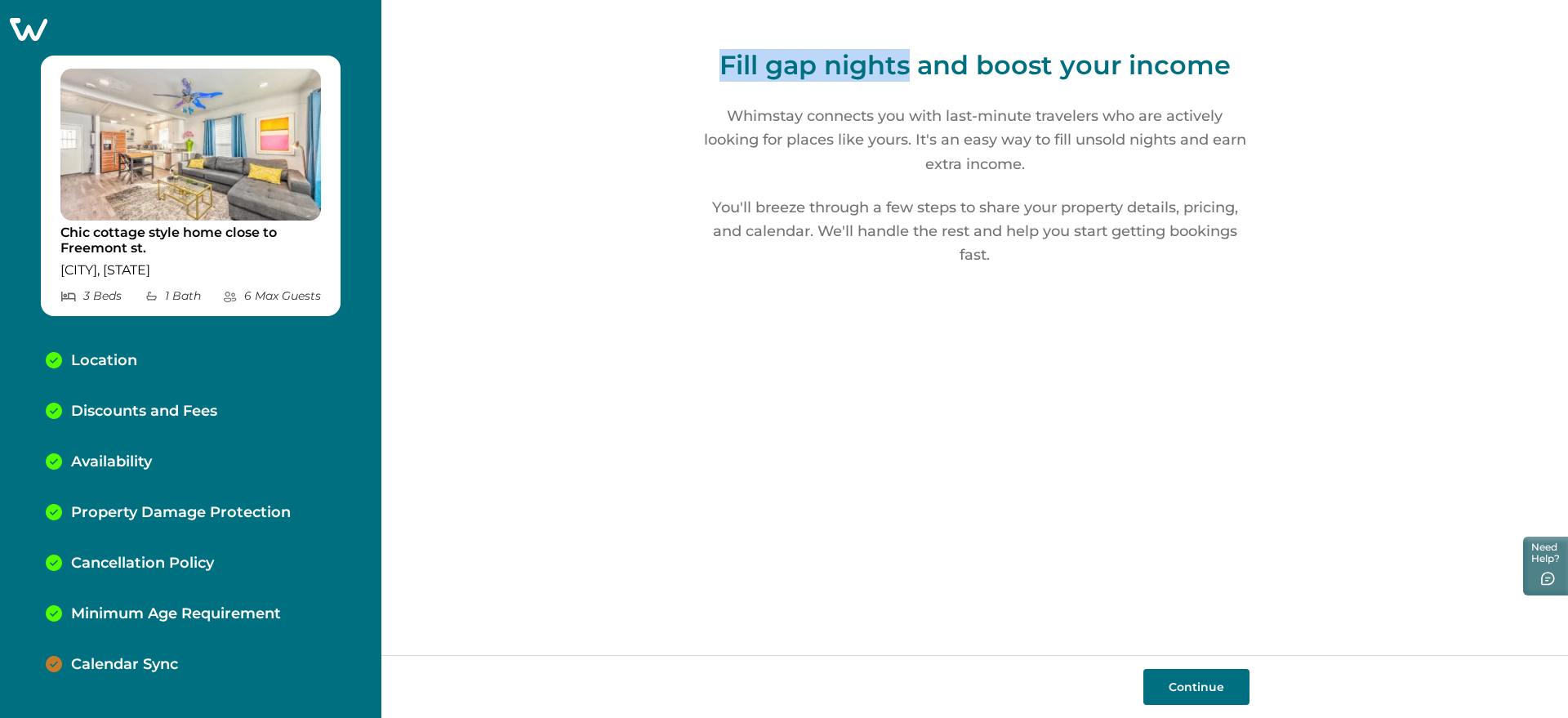 drag, startPoint x: 722, startPoint y: 61, endPoint x: 912, endPoint y: 74, distance: 190.4442 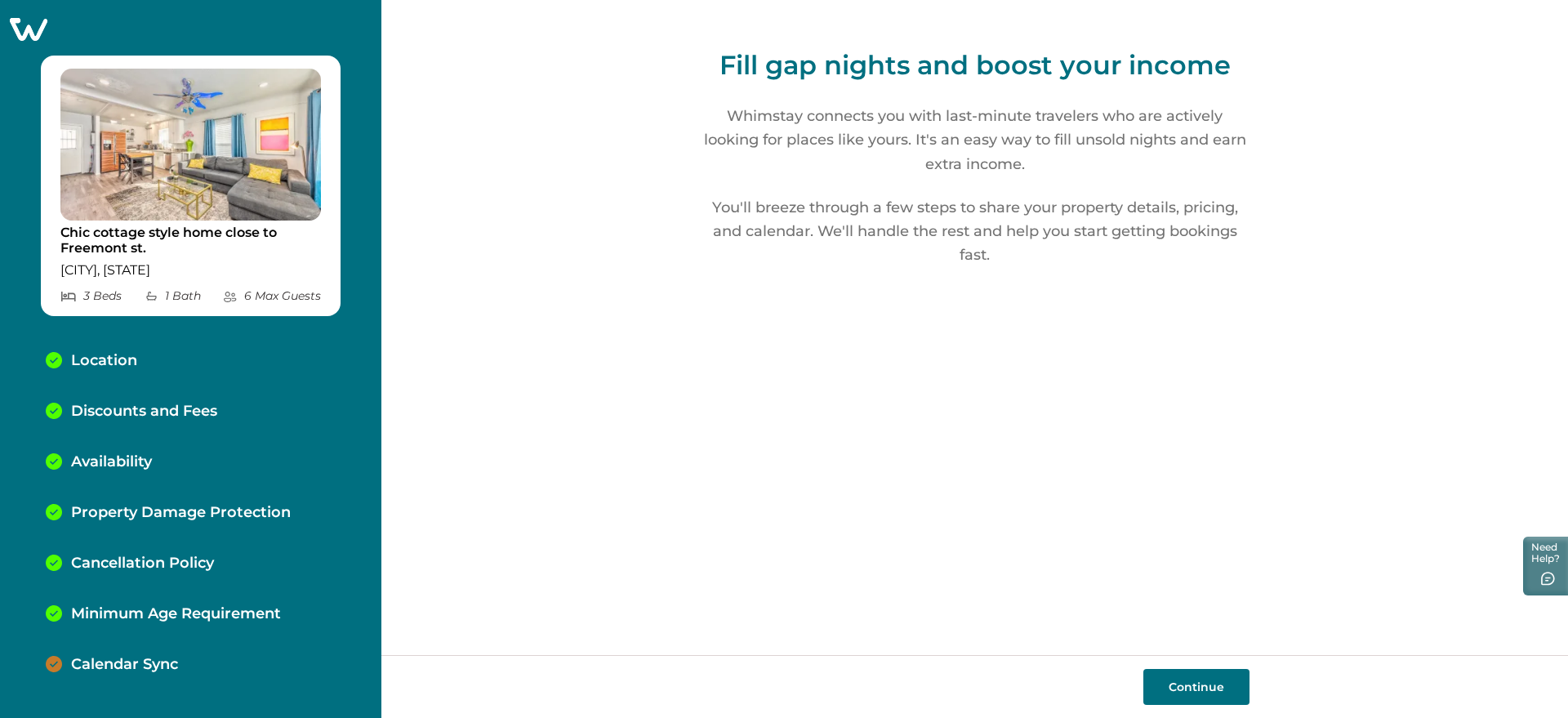 select on "**" 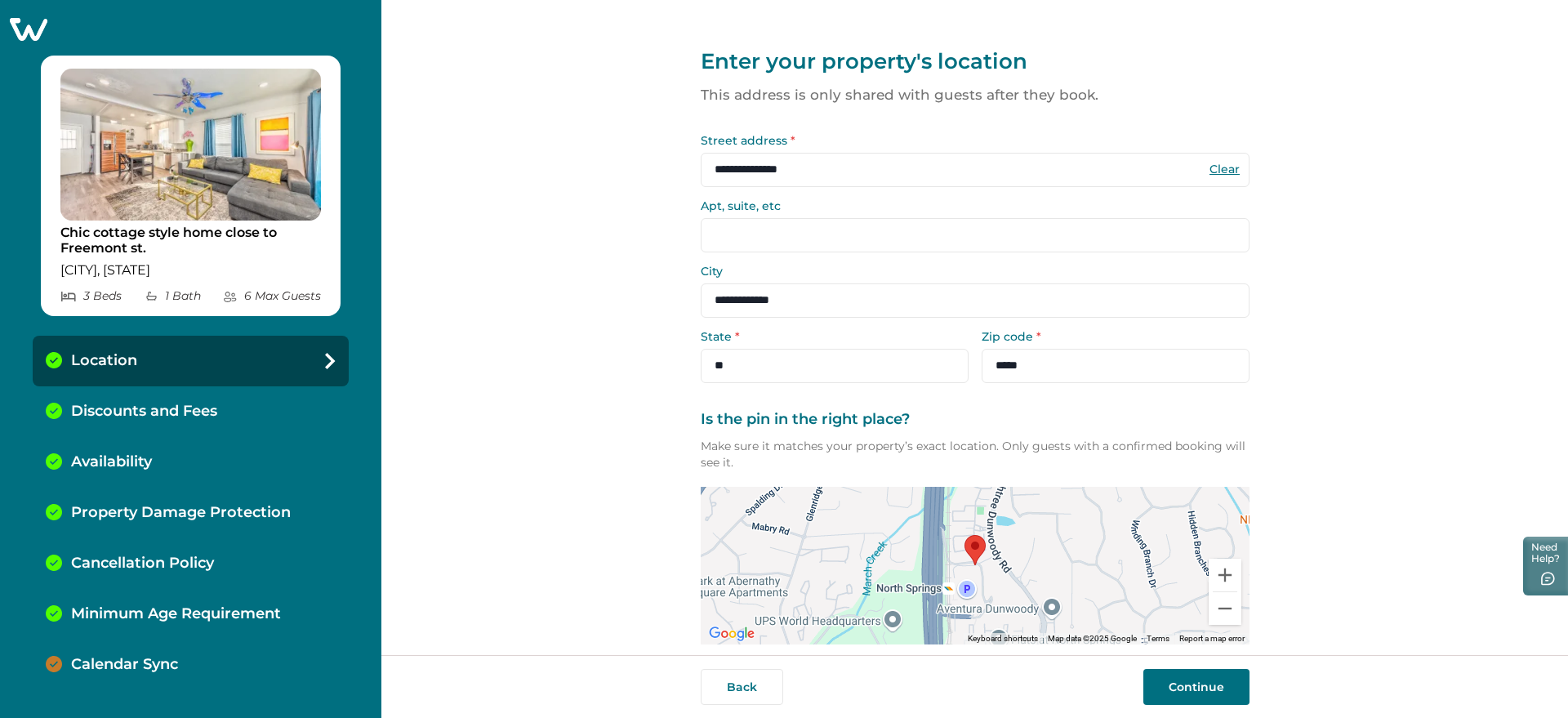 click on "Continue" at bounding box center (1196, 687) 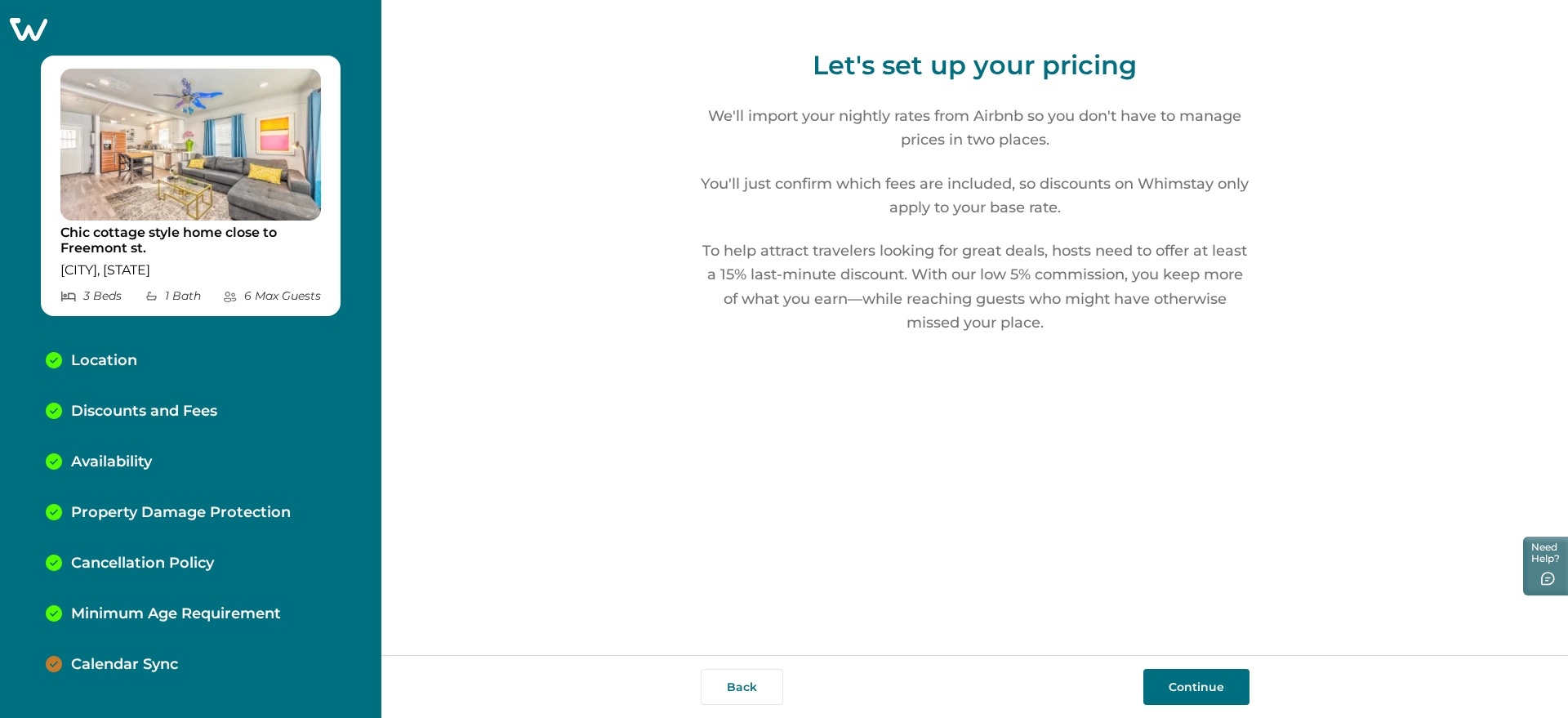 click on "Continue" at bounding box center (1196, 687) 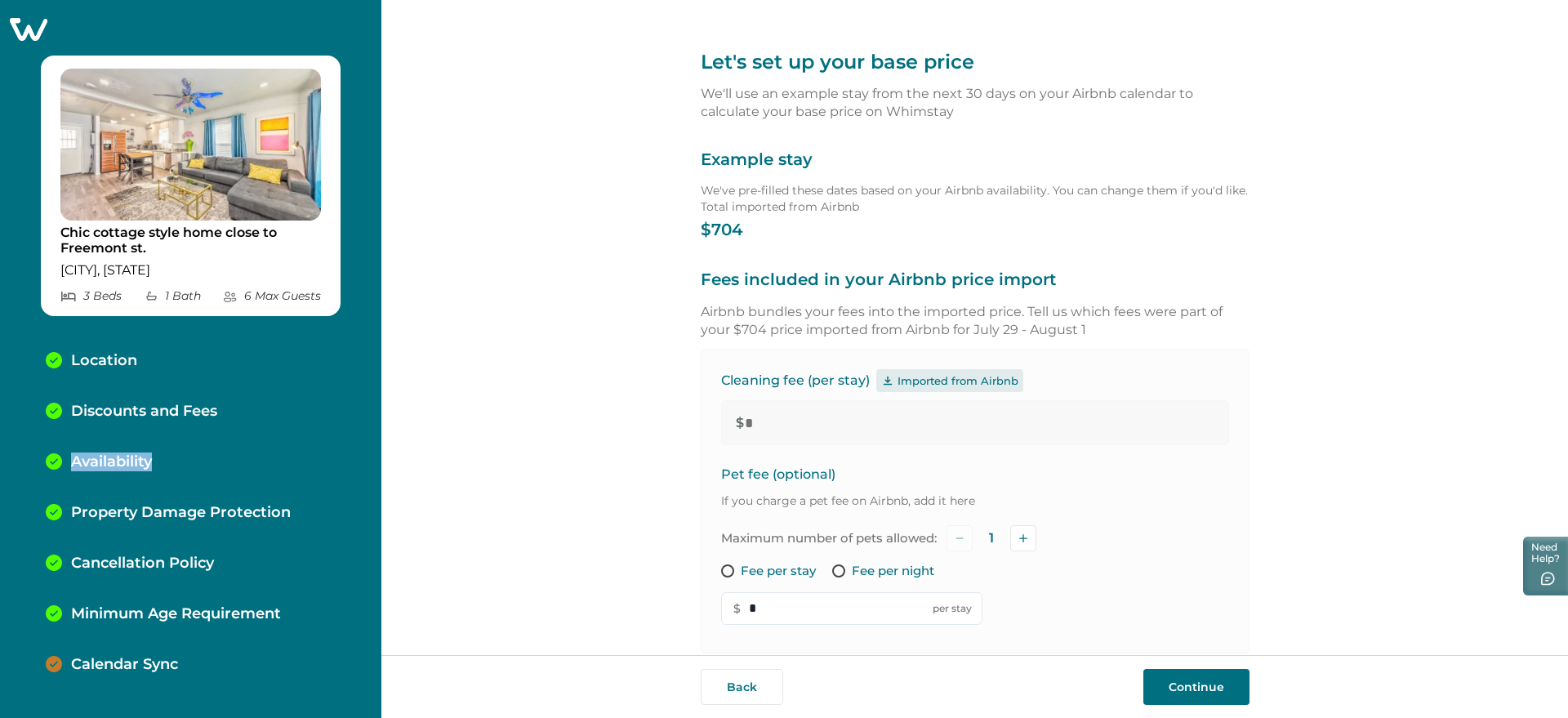 drag, startPoint x: 157, startPoint y: 462, endPoint x: 71, endPoint y: 462, distance: 86 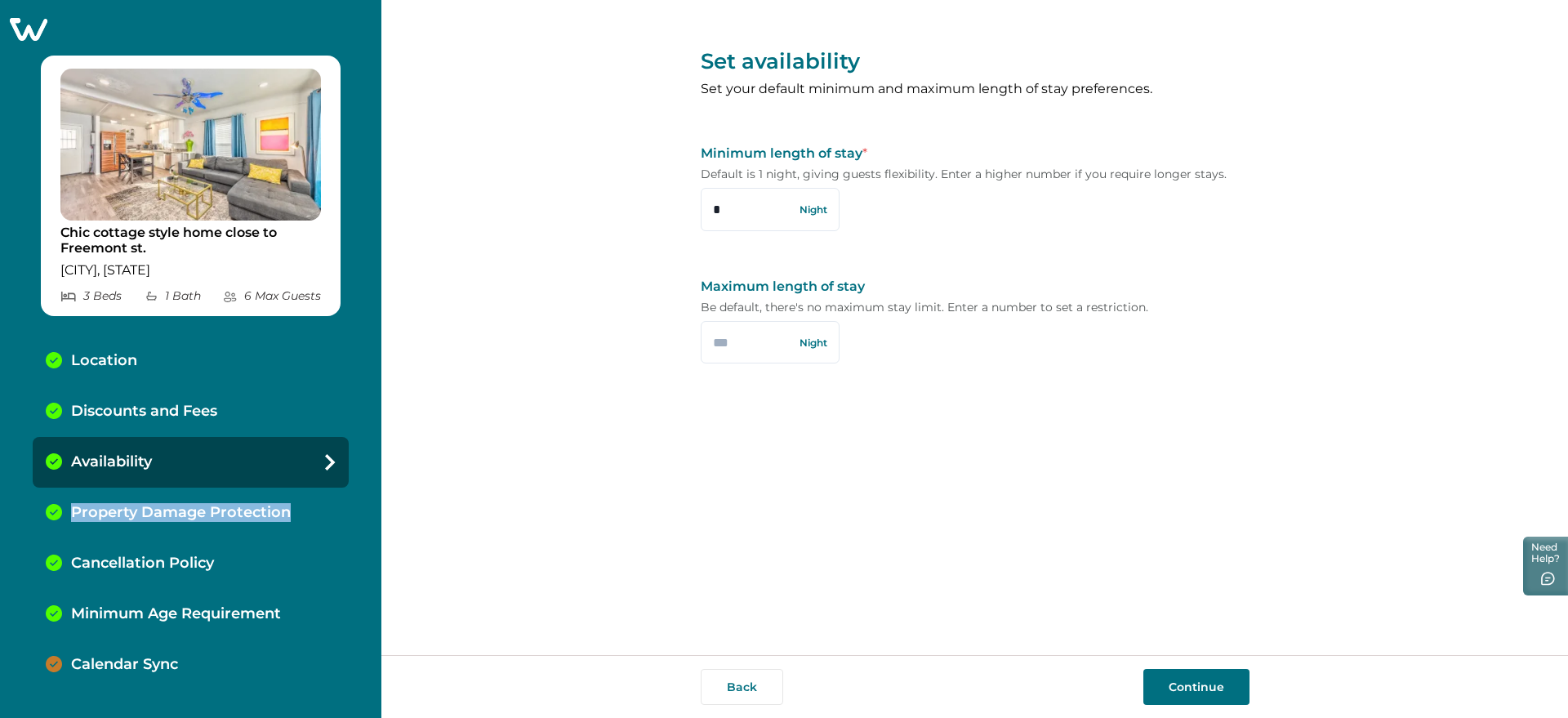 drag, startPoint x: 280, startPoint y: 509, endPoint x: 68, endPoint y: 507, distance: 212.0094 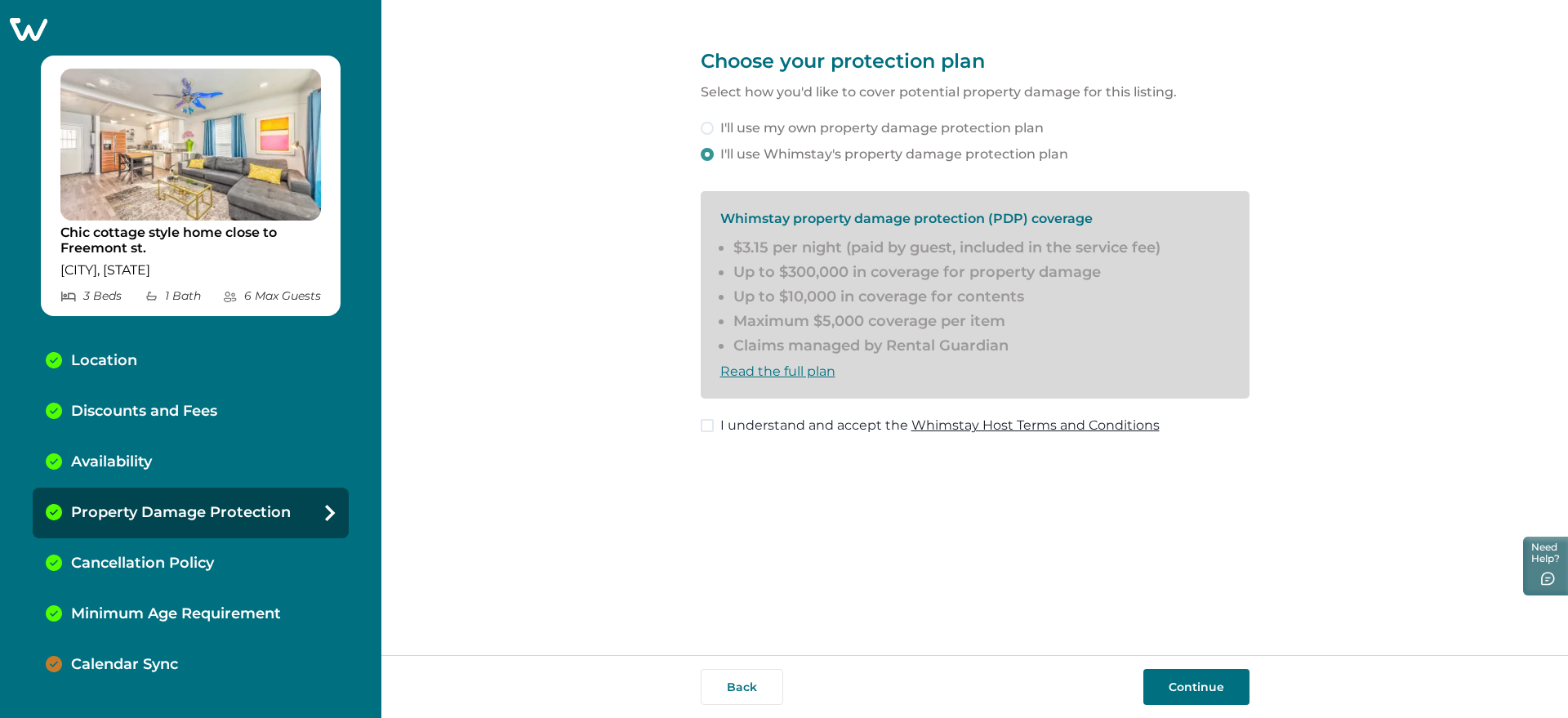 click on "Choose your protection plan Select how you'd like to cover potential property damage for this listing. I'll use my own property damage protection plan I'll use Whimstay's property damage protection plan Whimstay property damage protection (PDP) coverage $3.15 per night (paid by guest, included in the service fee) Up to $300,000 in coverage for property damage Up to $10,000 in coverage for contents Maximum $5,000 coverage per item Claims managed by Rental Guardian Read the full plan I understand and accept the Whimstay Host Terms and Conditions Back Continue" at bounding box center (974, 328) 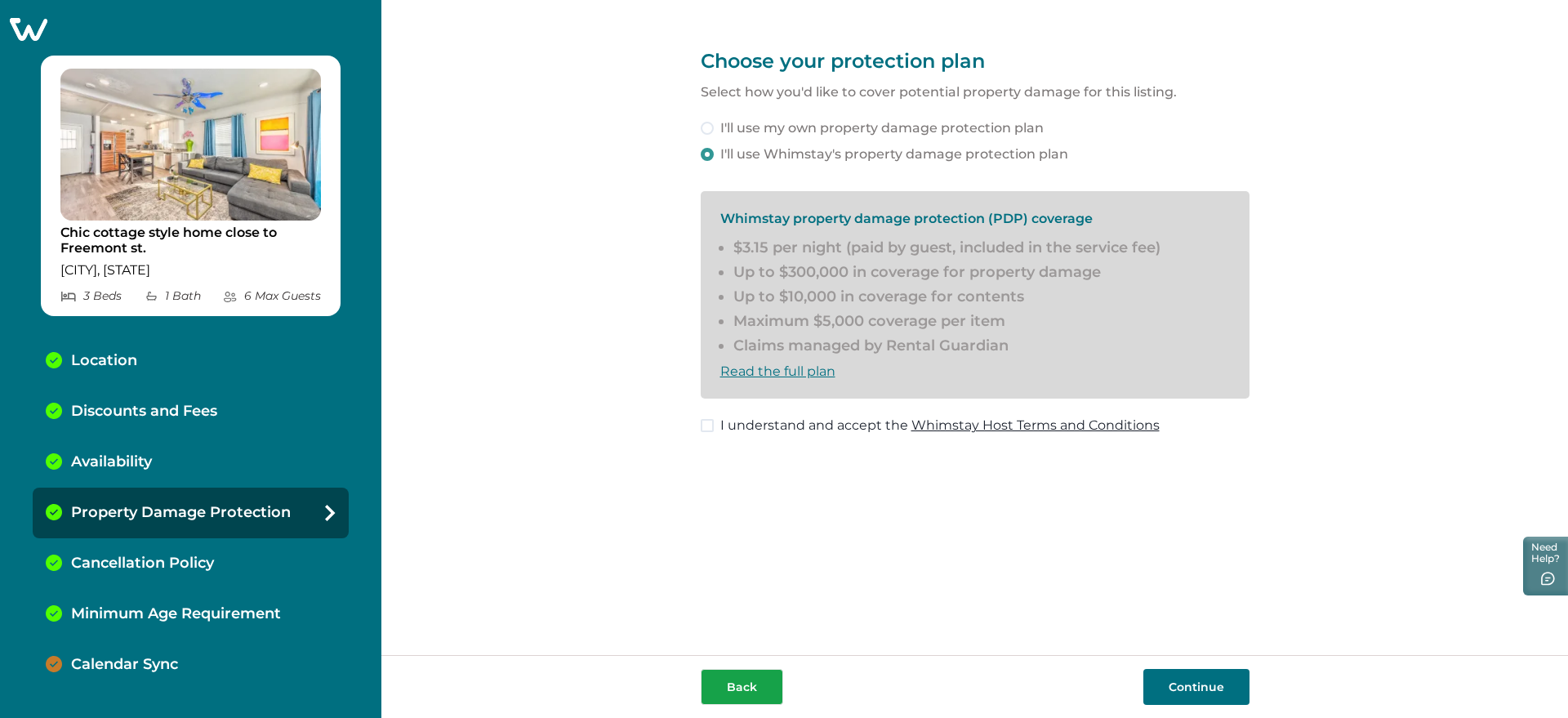 click on "Back" at bounding box center [742, 687] 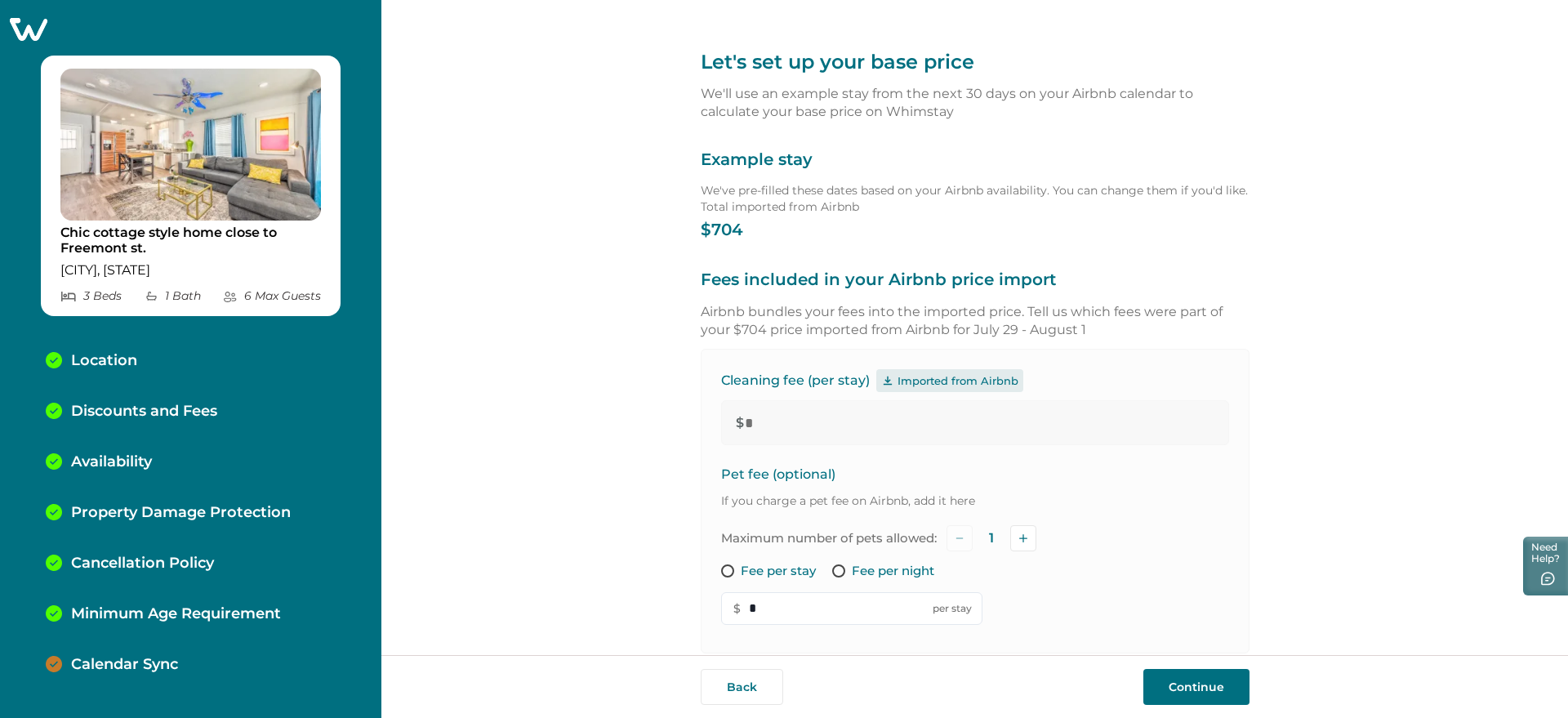 click on "Back" at bounding box center (742, 687) 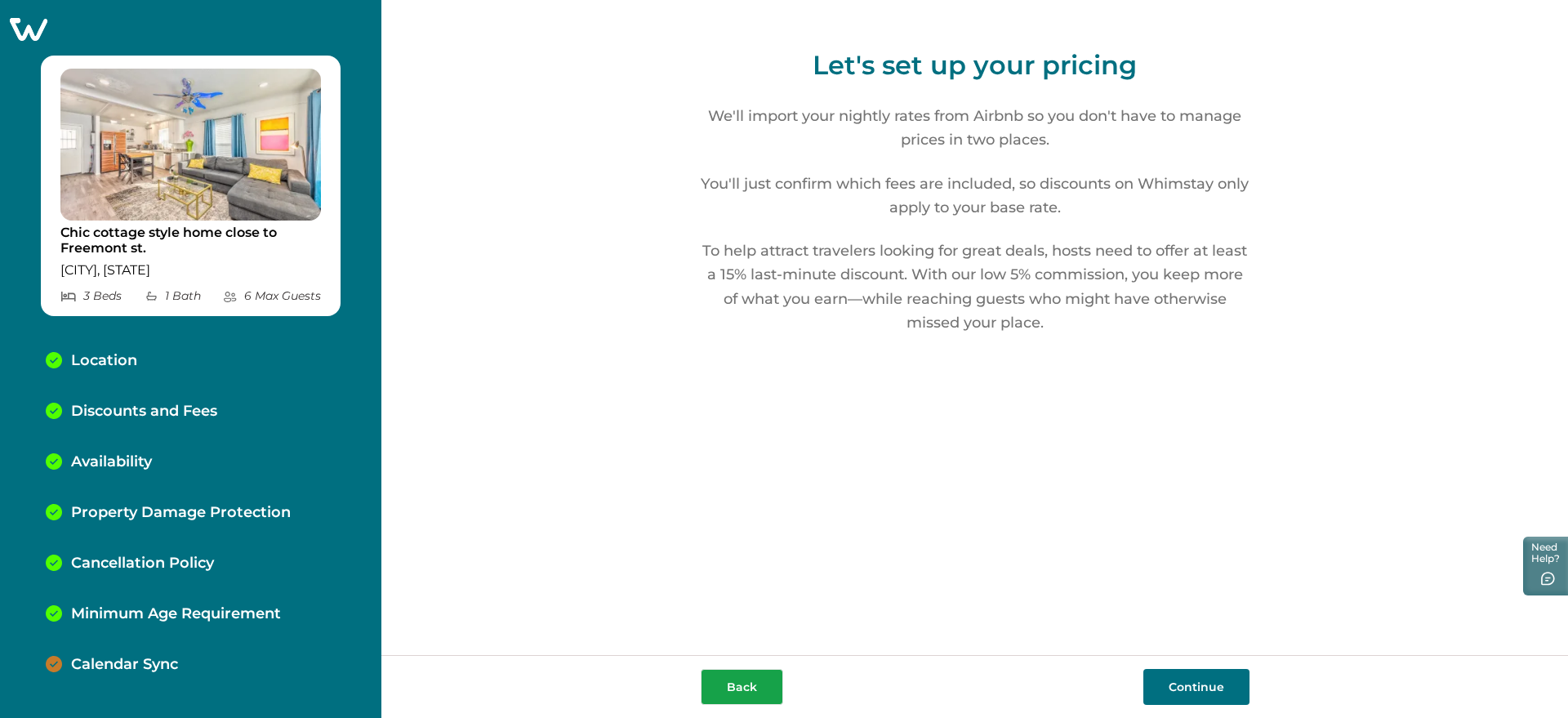click on "Back" at bounding box center (742, 687) 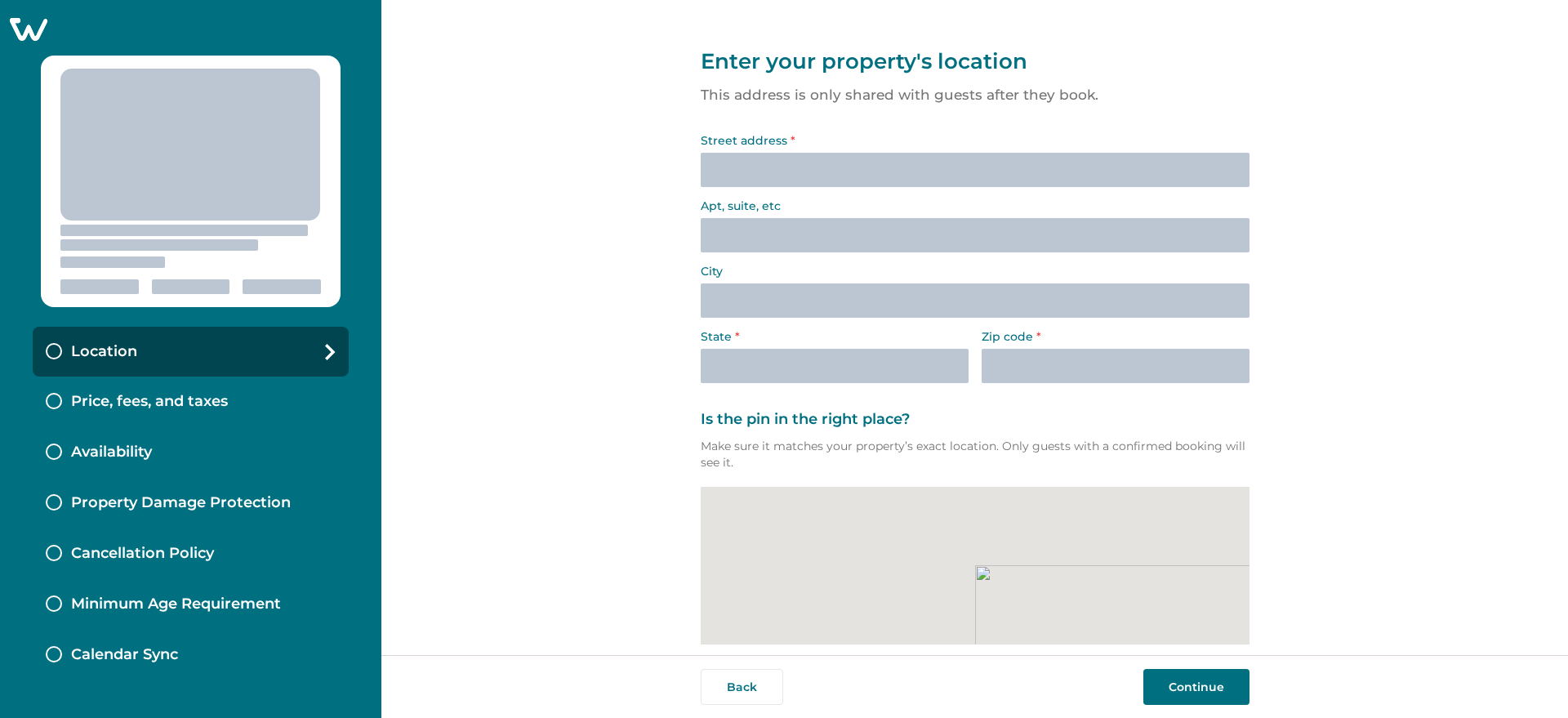 scroll, scrollTop: 0, scrollLeft: 0, axis: both 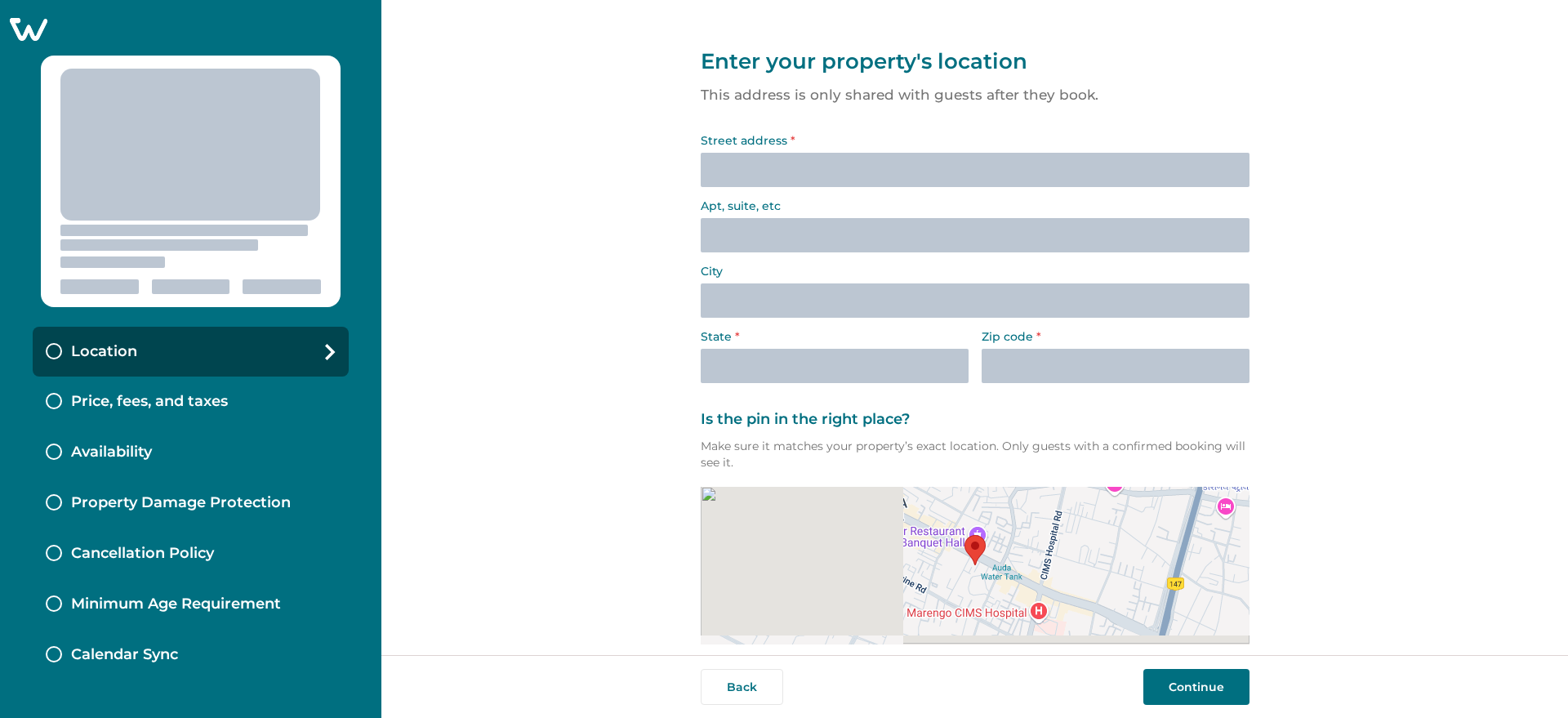 select on "**" 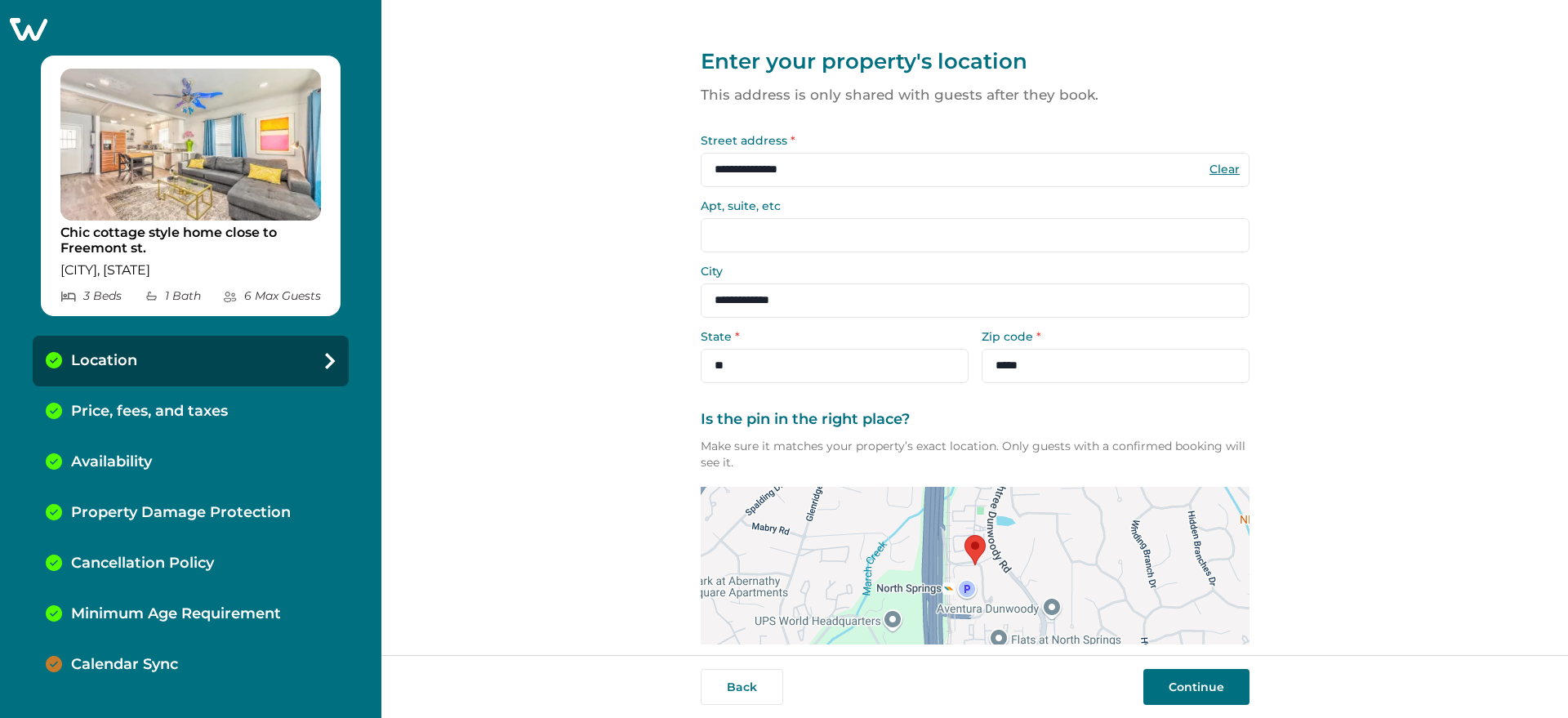 click on "Continue" at bounding box center (1196, 687) 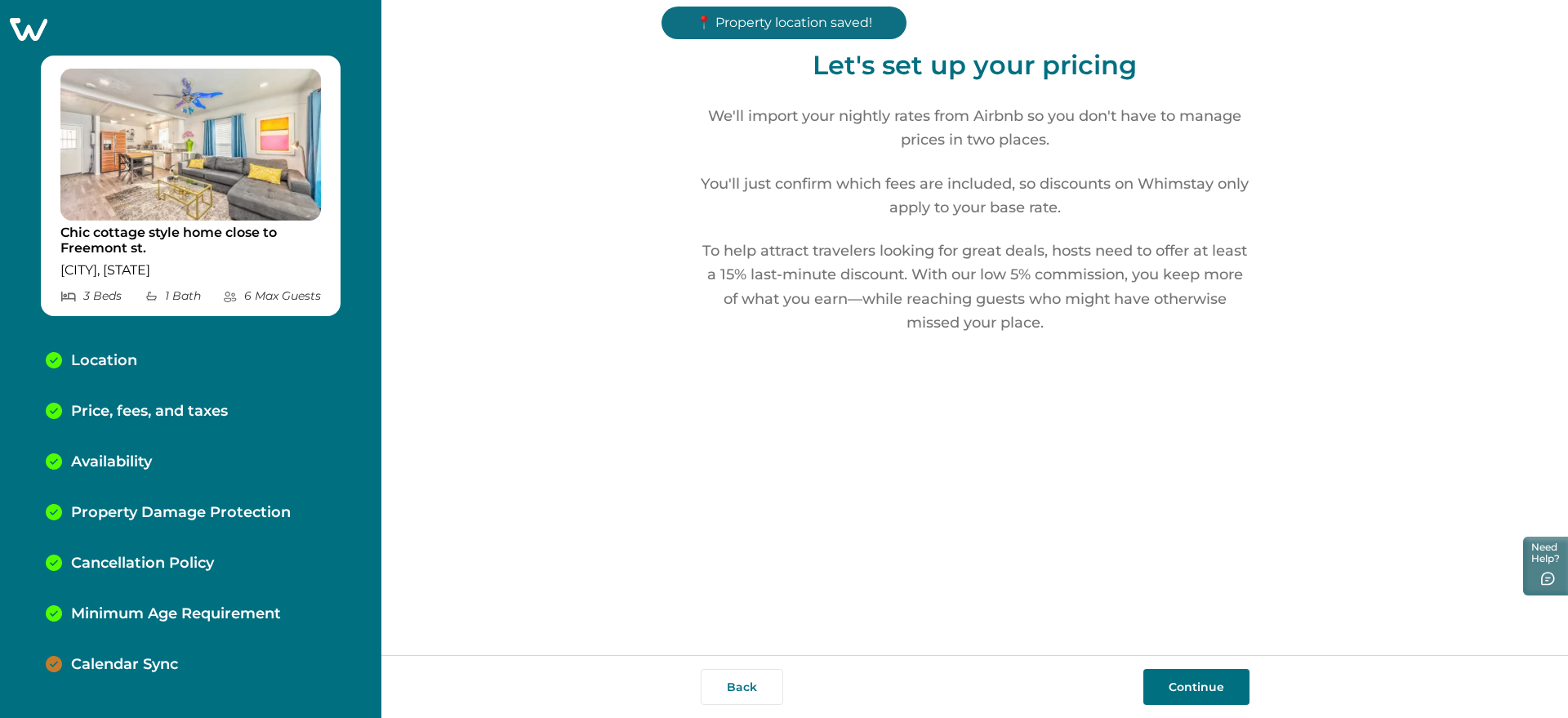 click on "Continue" at bounding box center (1196, 687) 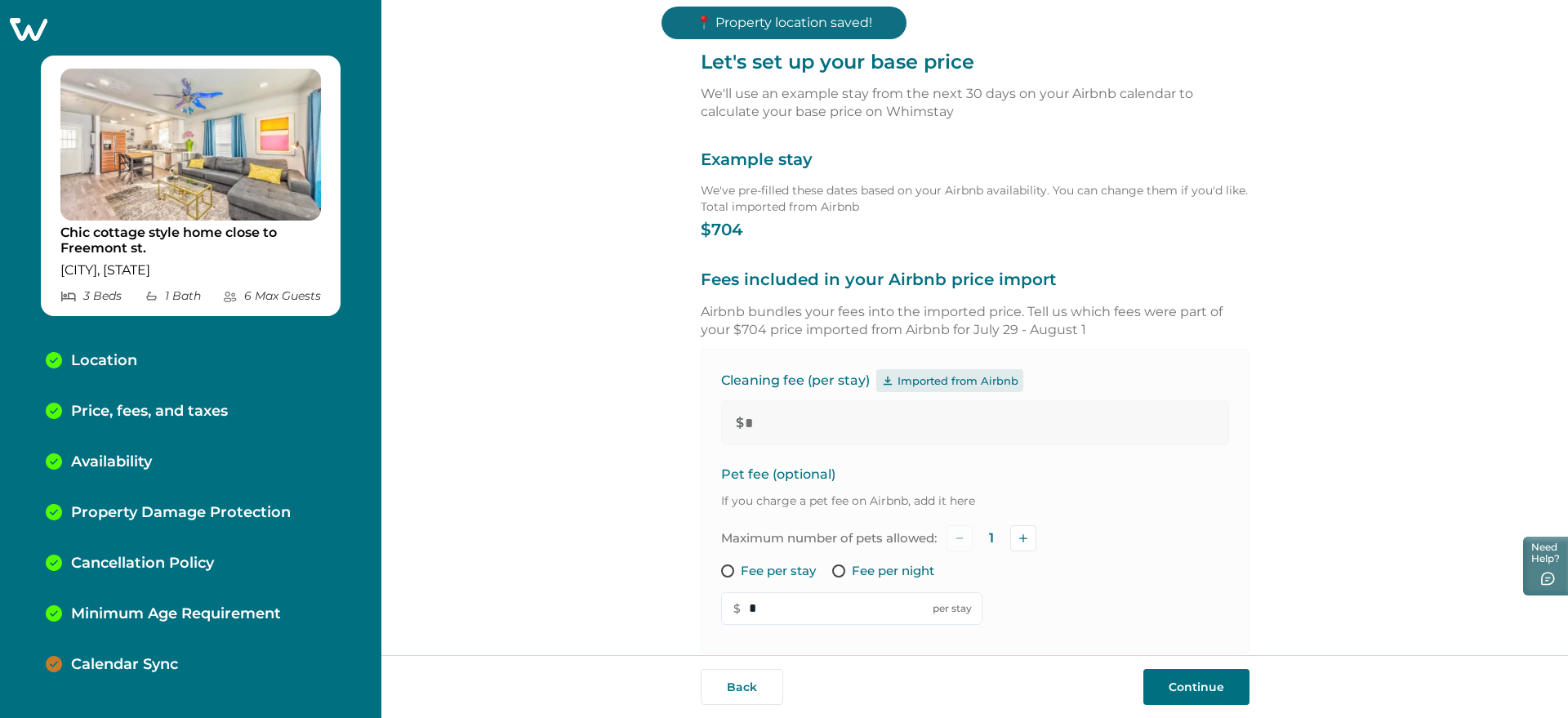 click on "Continue" at bounding box center [1196, 687] 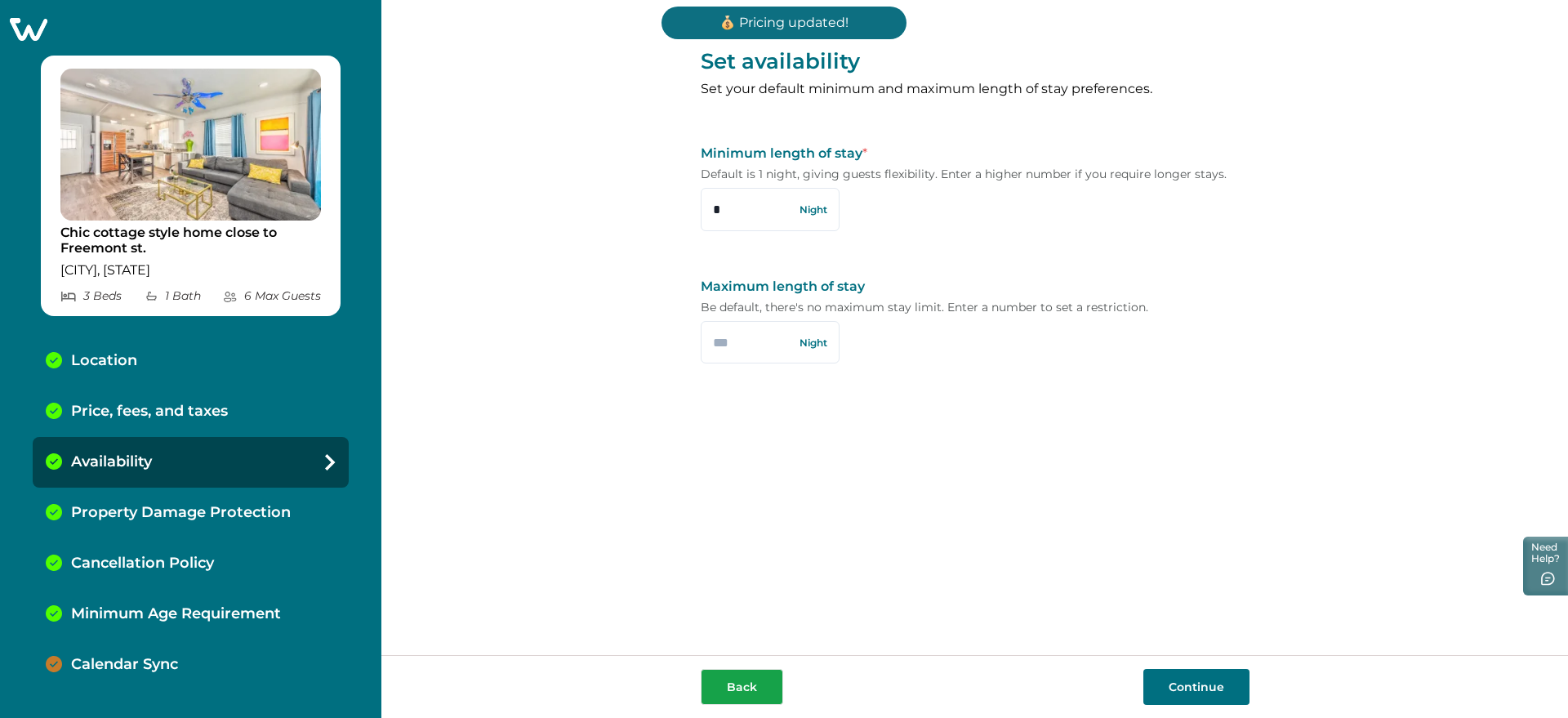 click on "Back" at bounding box center [742, 687] 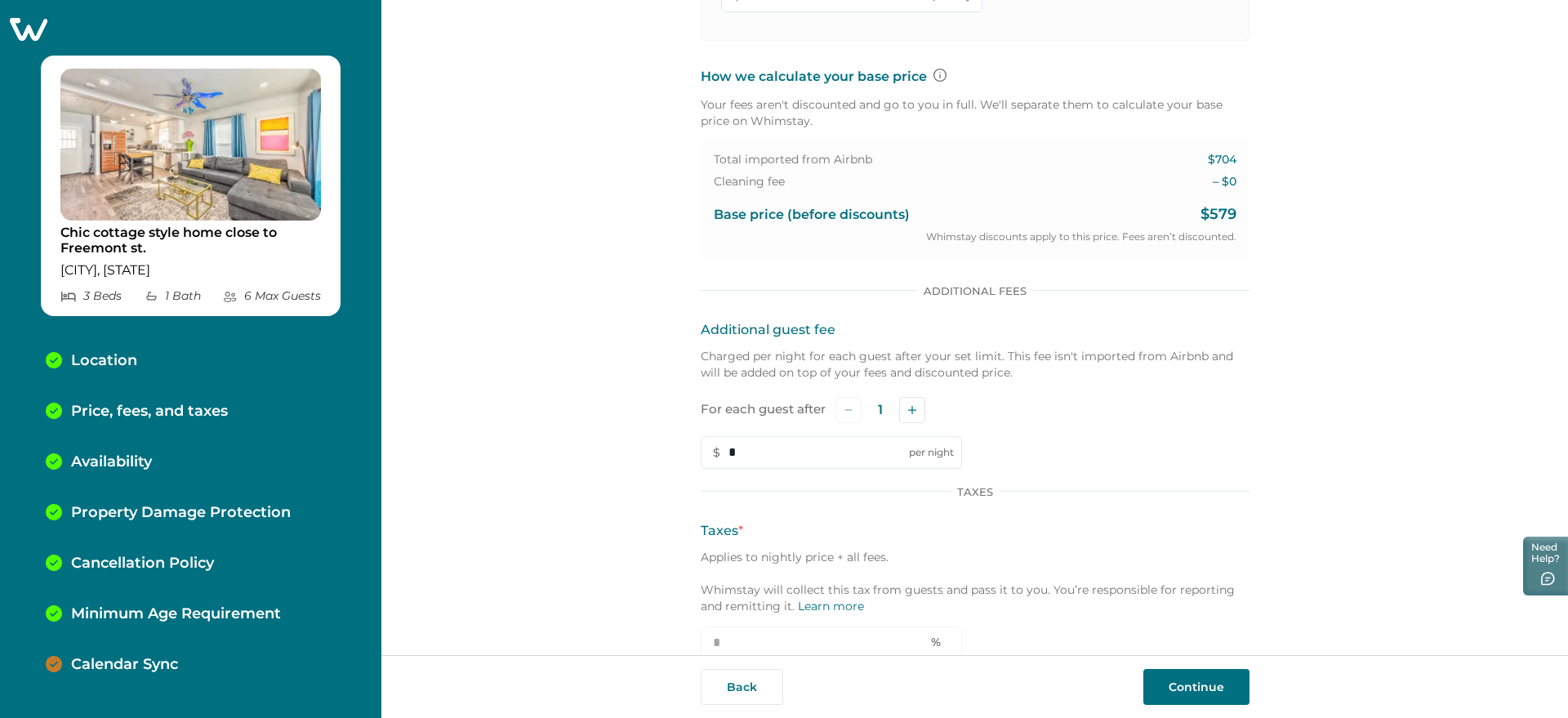 scroll, scrollTop: 672, scrollLeft: 0, axis: vertical 